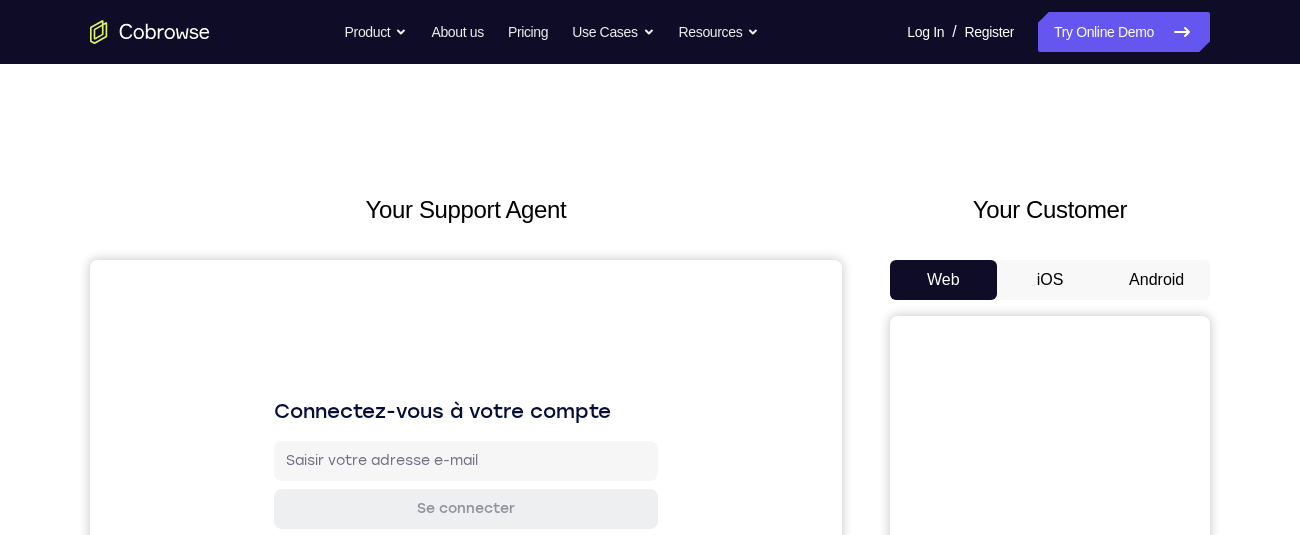 scroll, scrollTop: 0, scrollLeft: 0, axis: both 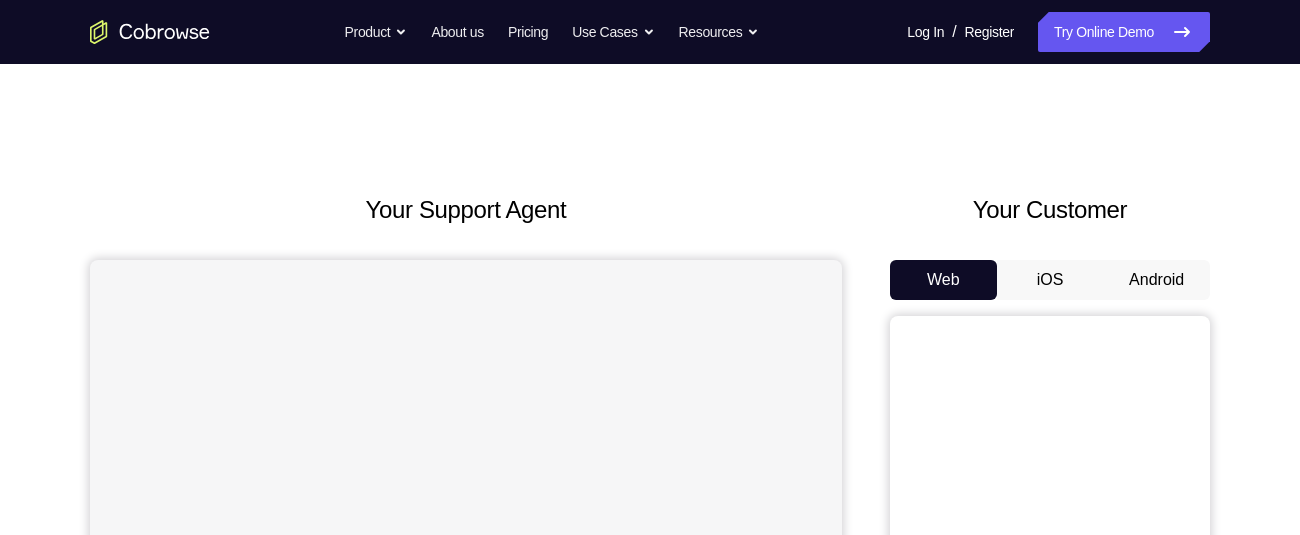 click on "Android" at bounding box center [1156, 280] 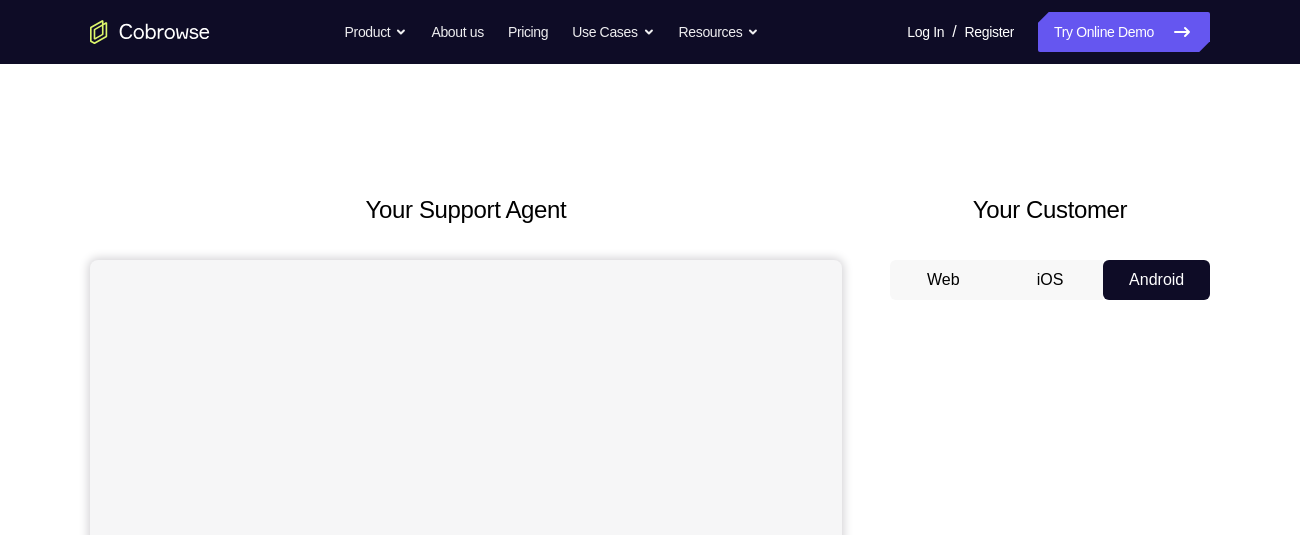 scroll, scrollTop: 372, scrollLeft: 0, axis: vertical 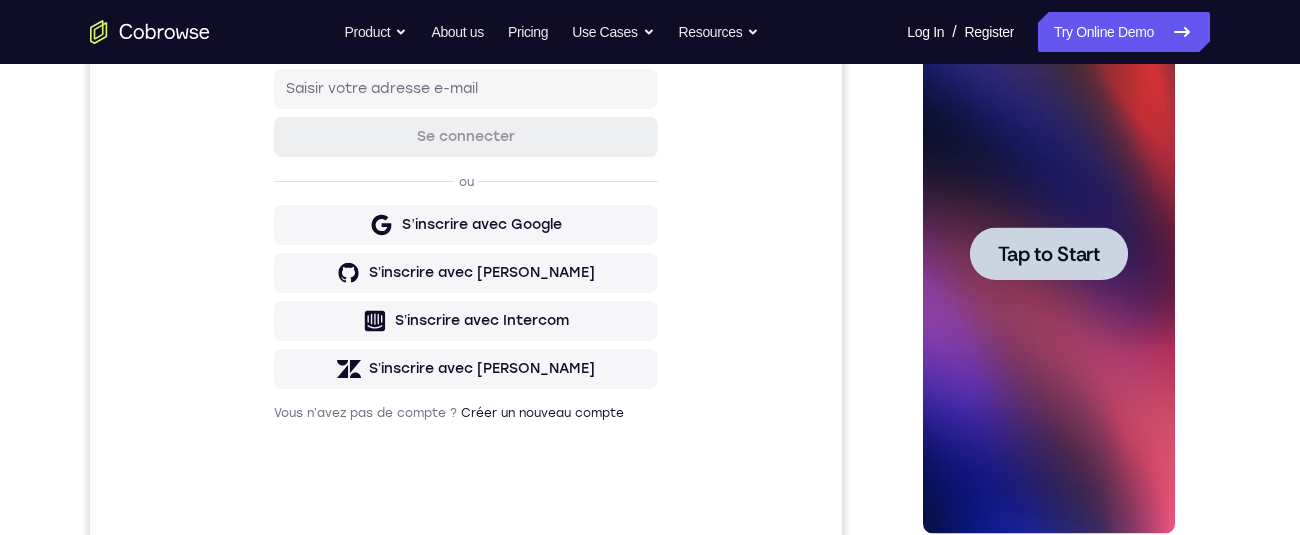 click on "Tap to Start" at bounding box center [1048, 254] 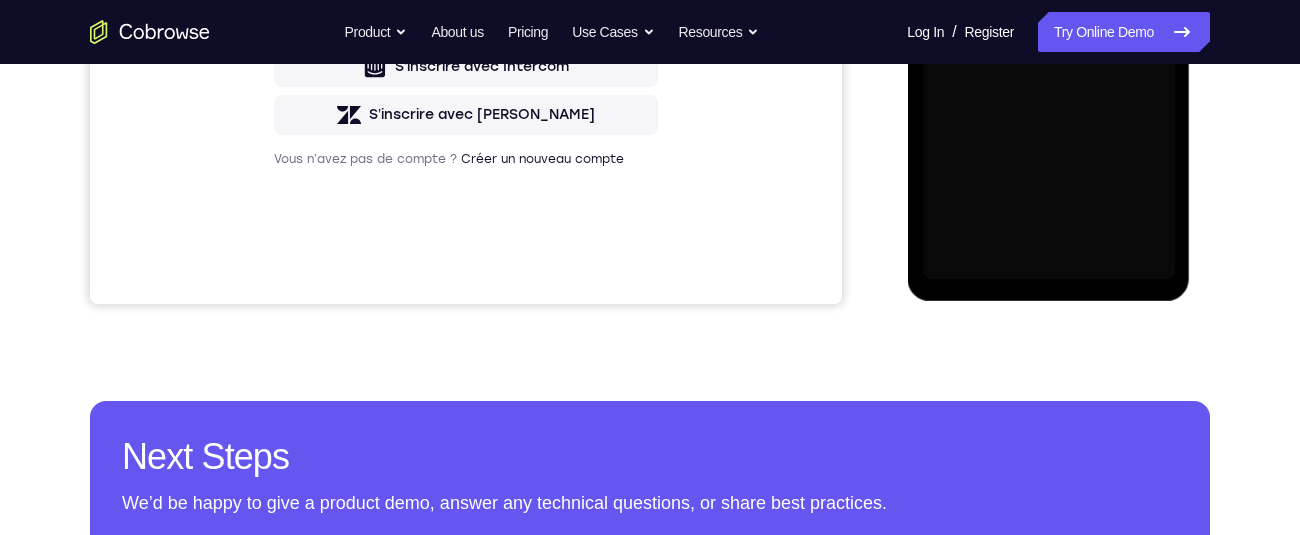 scroll, scrollTop: 637, scrollLeft: 0, axis: vertical 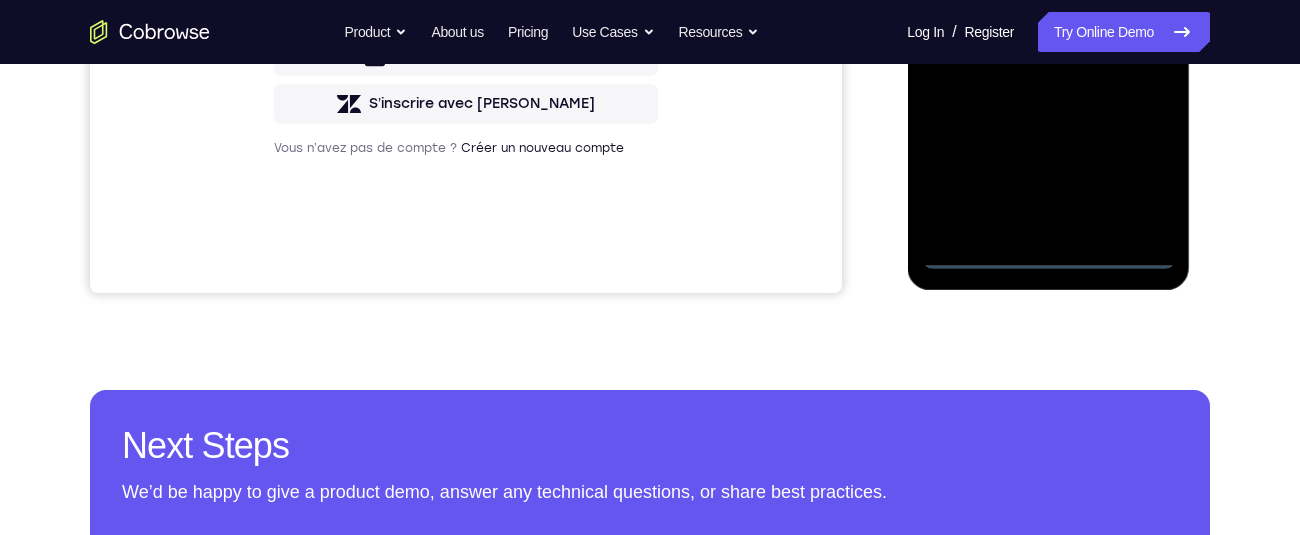 click at bounding box center [1048, -11] 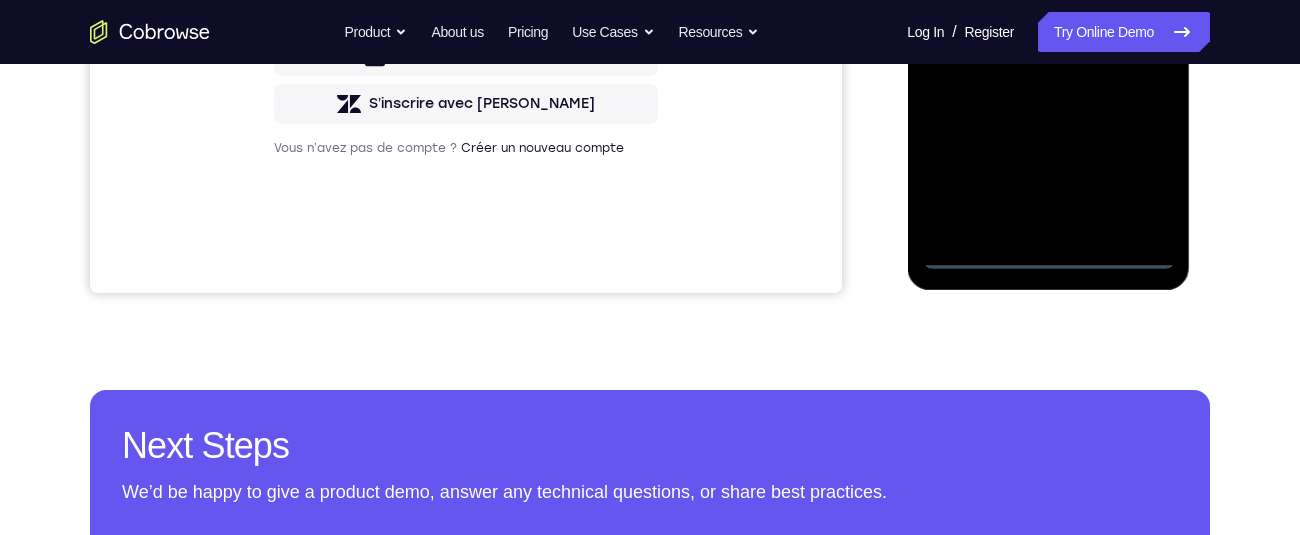 scroll, scrollTop: 374, scrollLeft: 0, axis: vertical 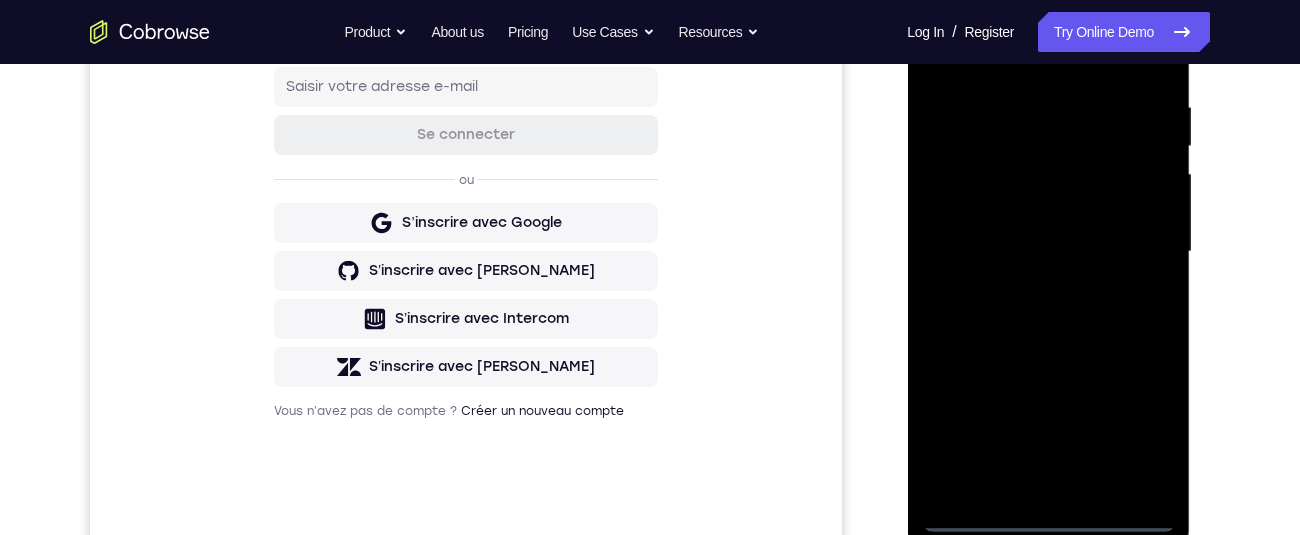 click at bounding box center (1048, 252) 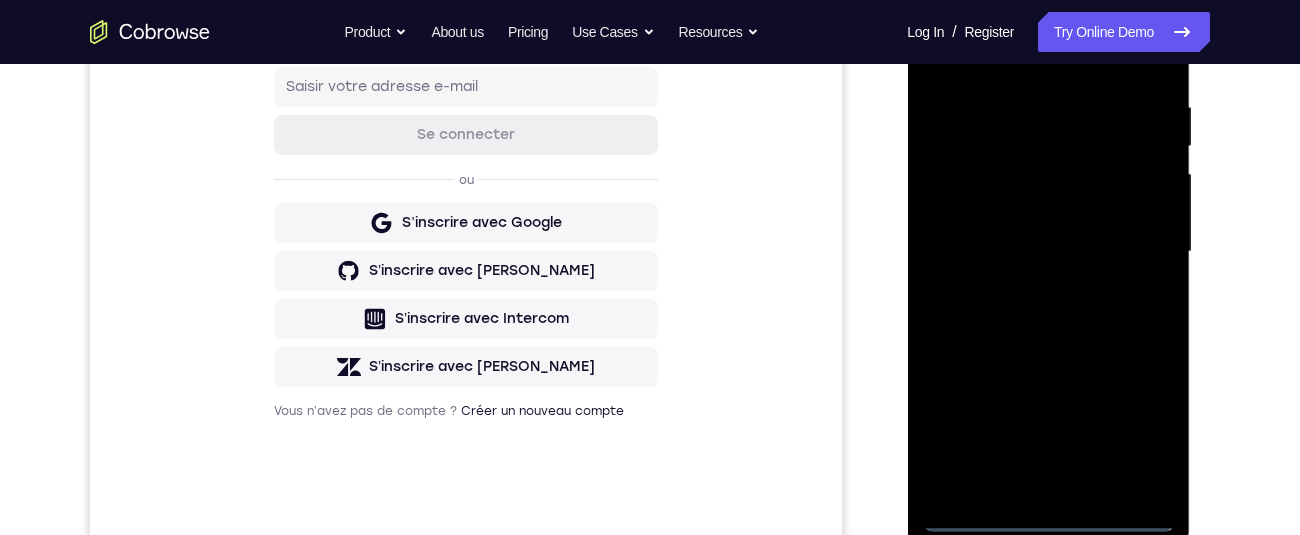 click at bounding box center [1048, 252] 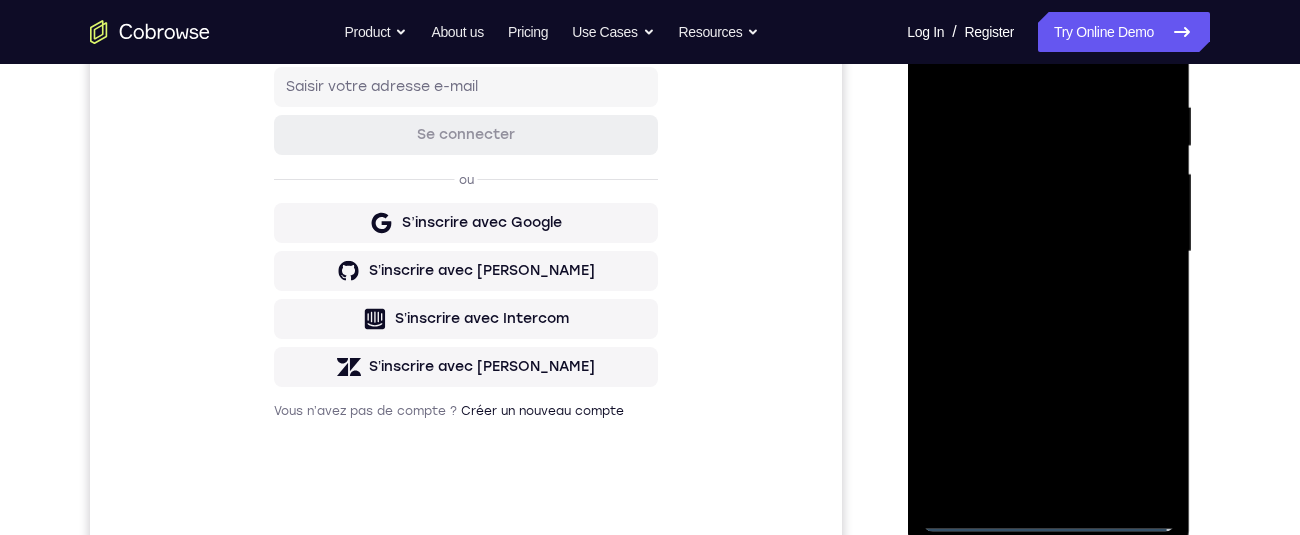 click at bounding box center [1048, 252] 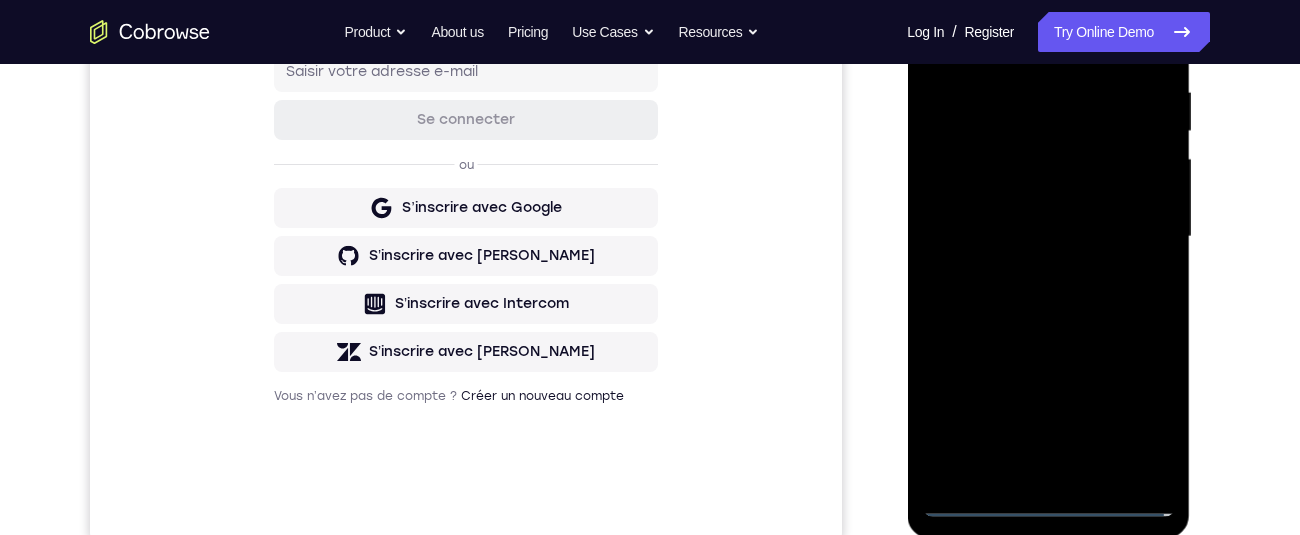 click at bounding box center [1048, 237] 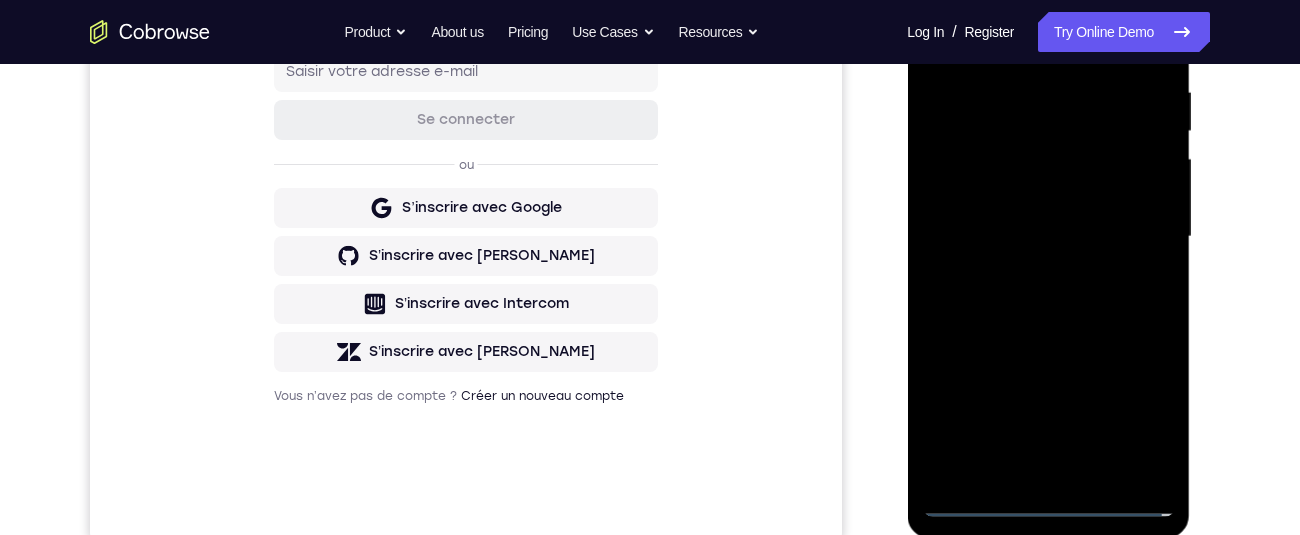 click at bounding box center [1048, 237] 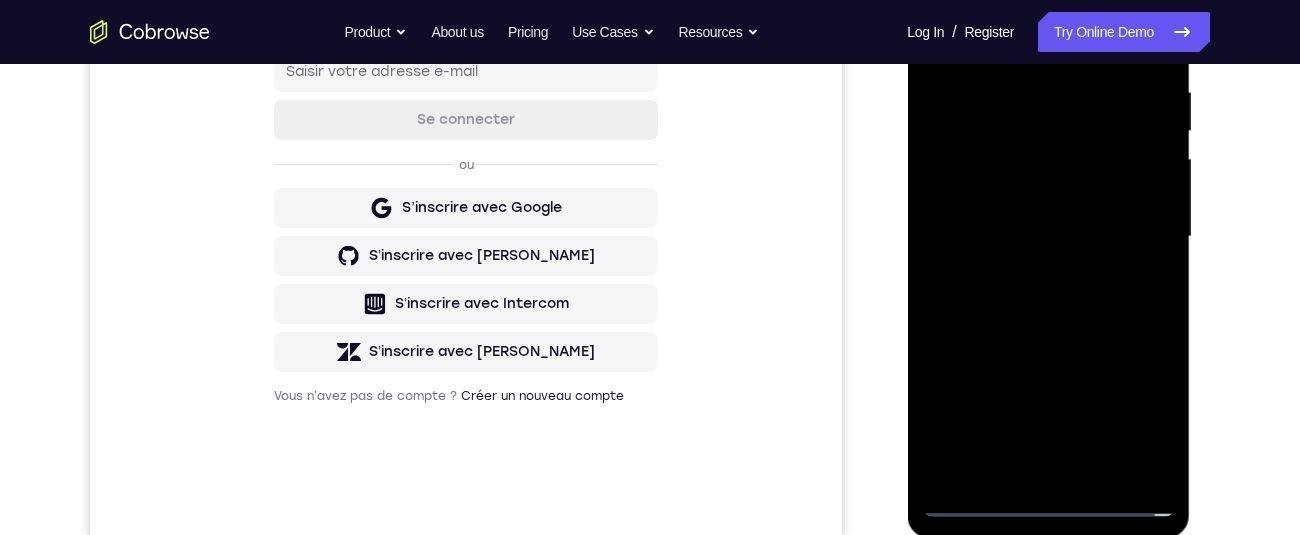 click at bounding box center [1048, 237] 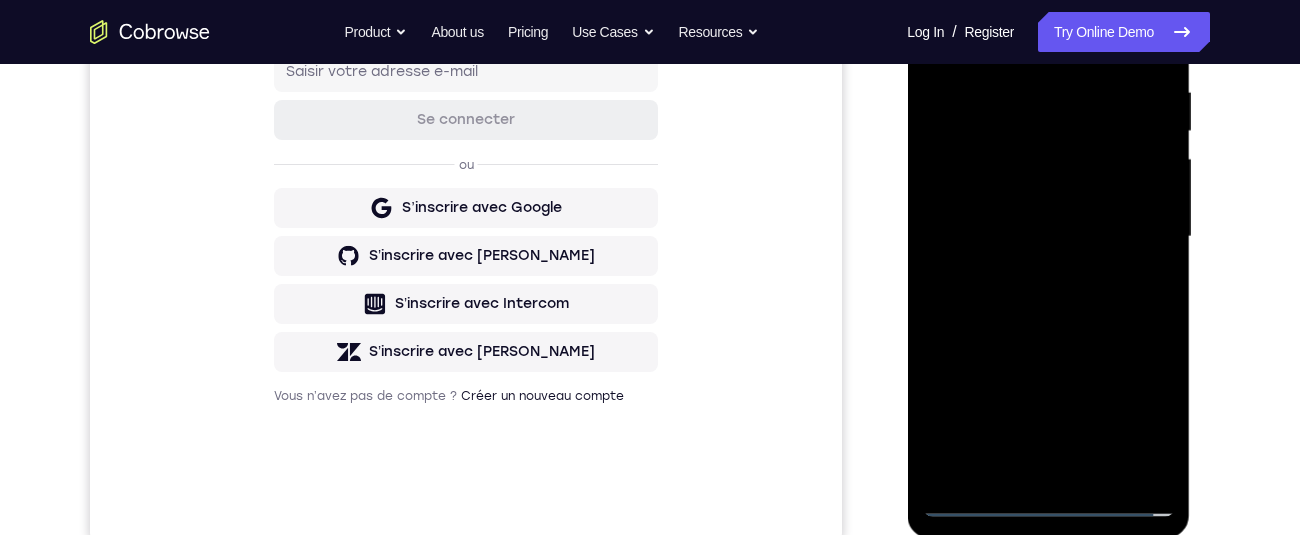click at bounding box center (1048, 237) 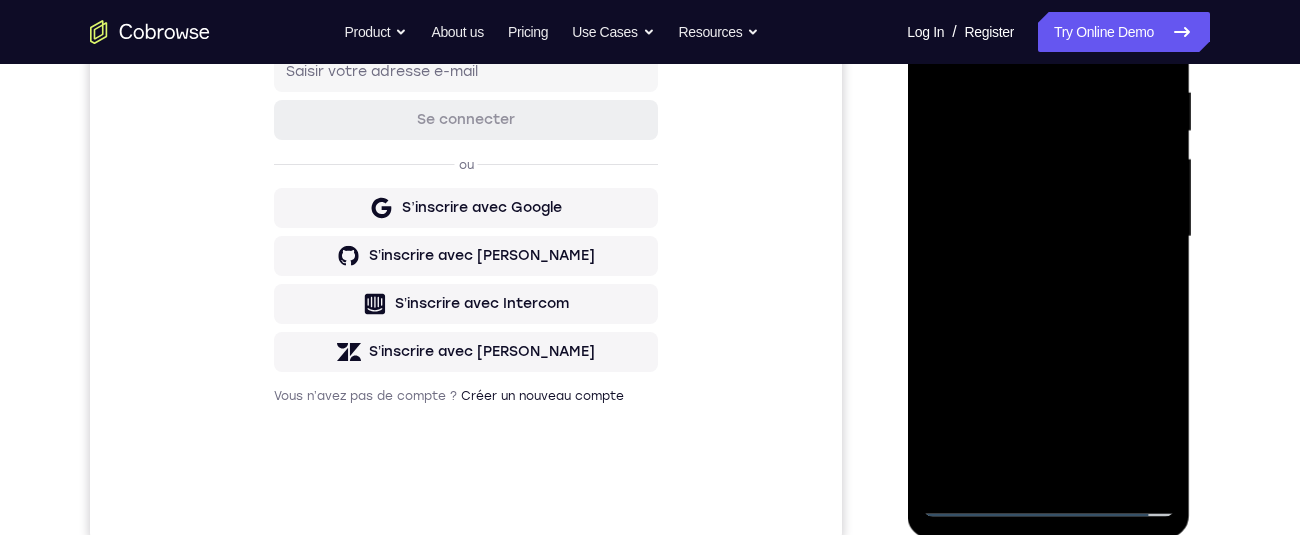 click at bounding box center [1048, 237] 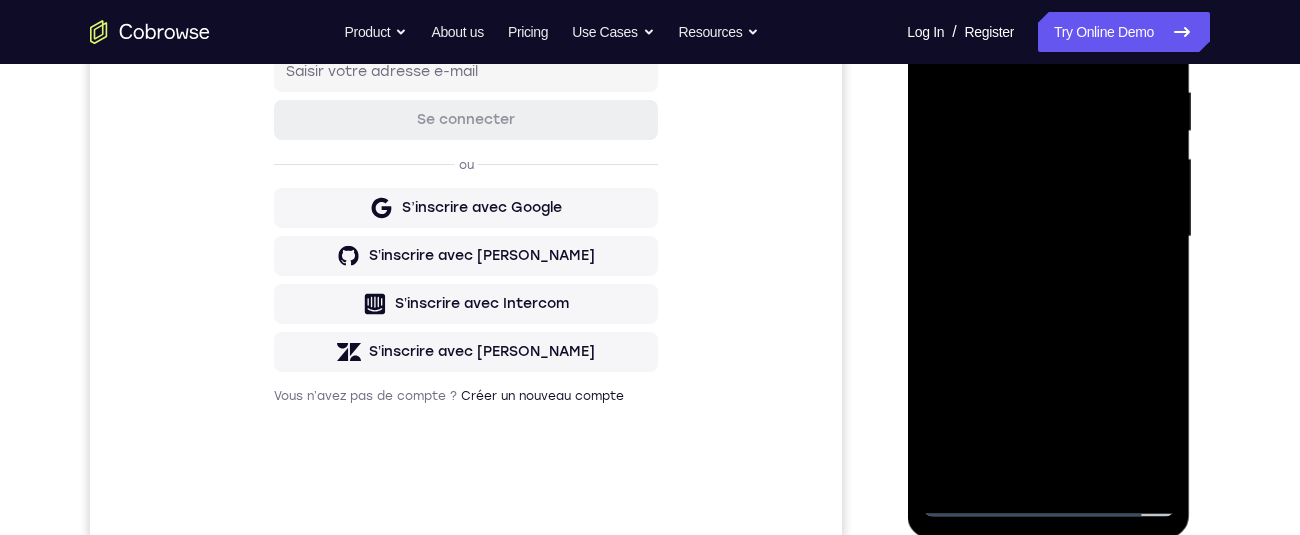 click at bounding box center [1048, 237] 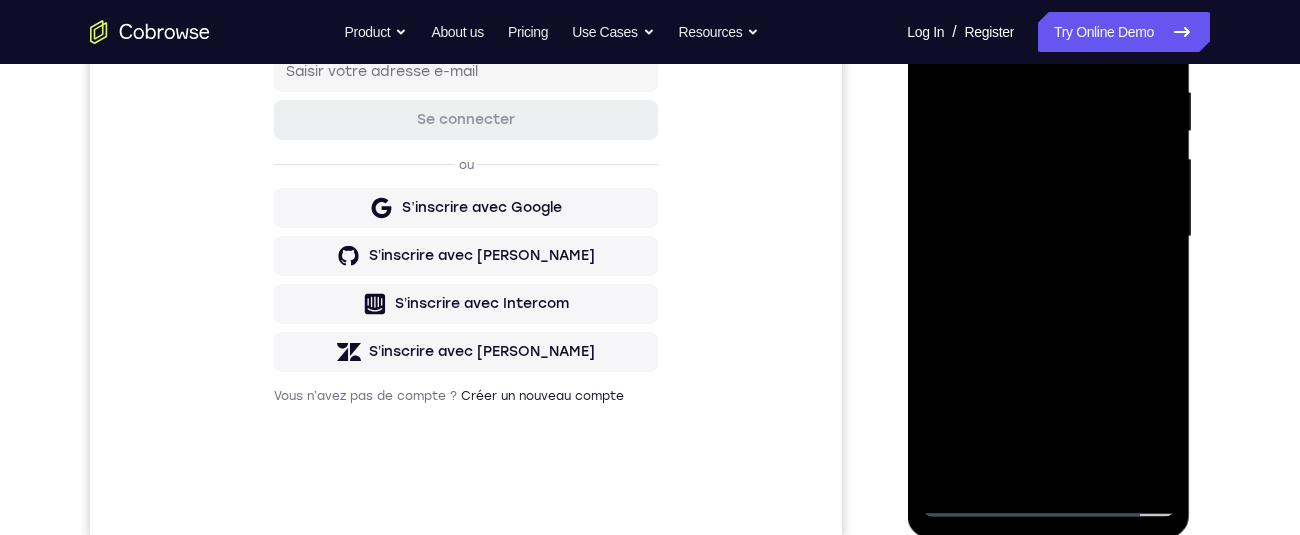 click at bounding box center [1048, 237] 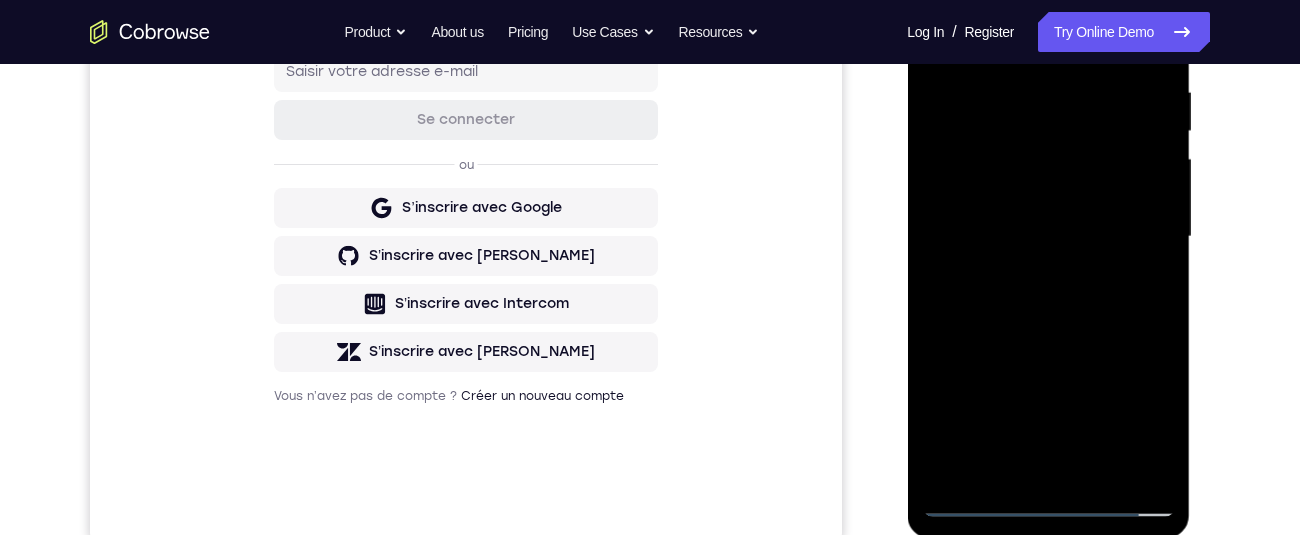 click at bounding box center (1048, 237) 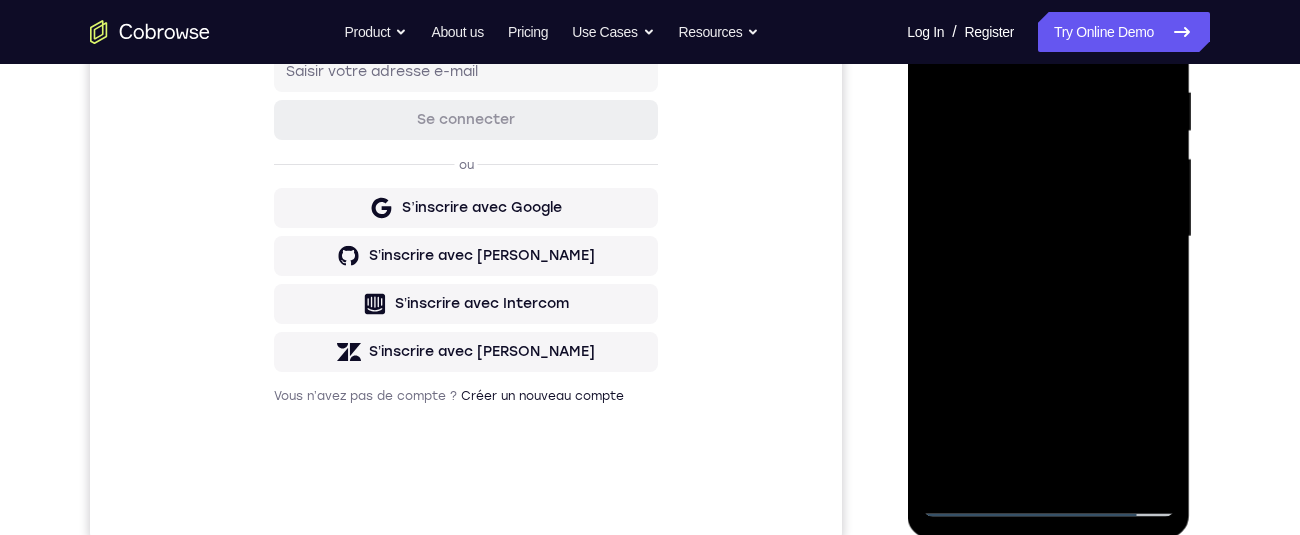 click at bounding box center [1048, 237] 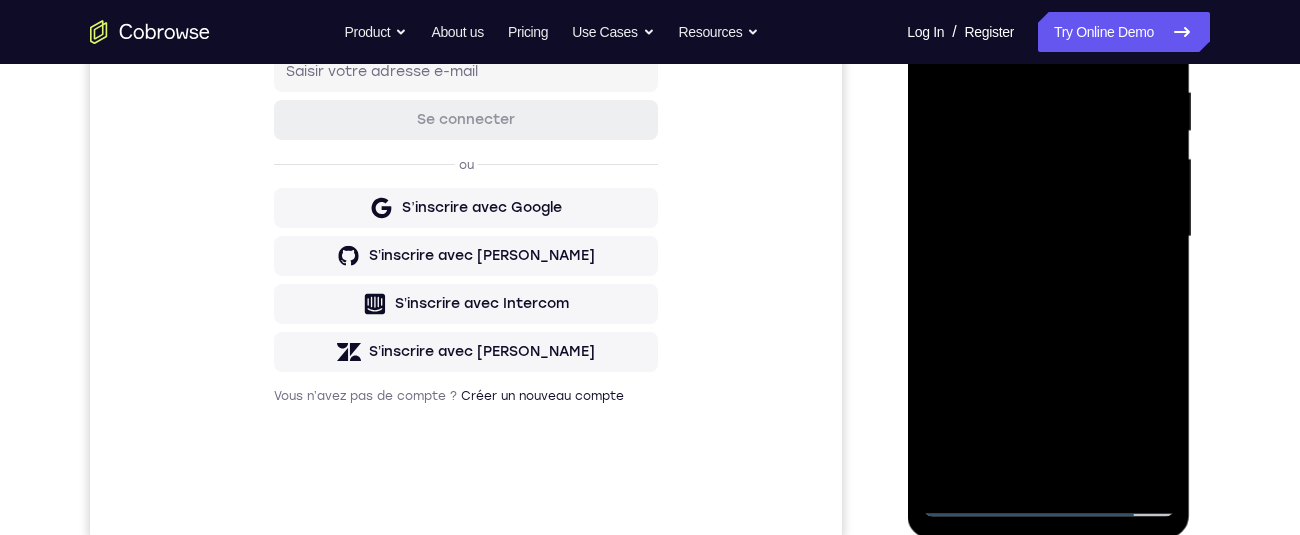 click at bounding box center [1048, 237] 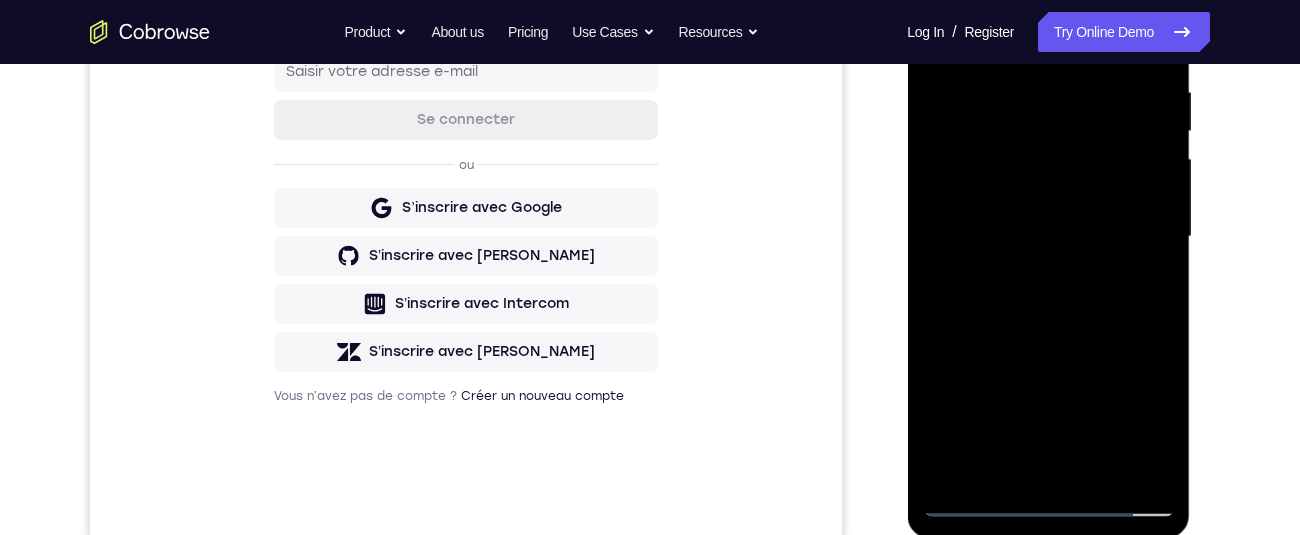 scroll, scrollTop: 453, scrollLeft: 0, axis: vertical 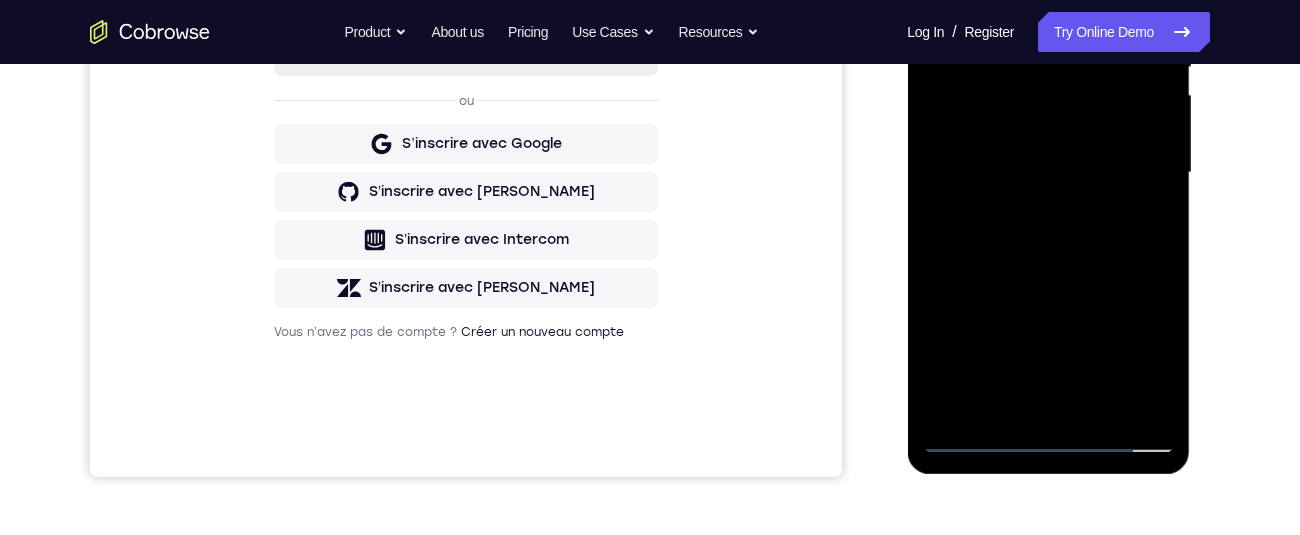 click at bounding box center [1048, 173] 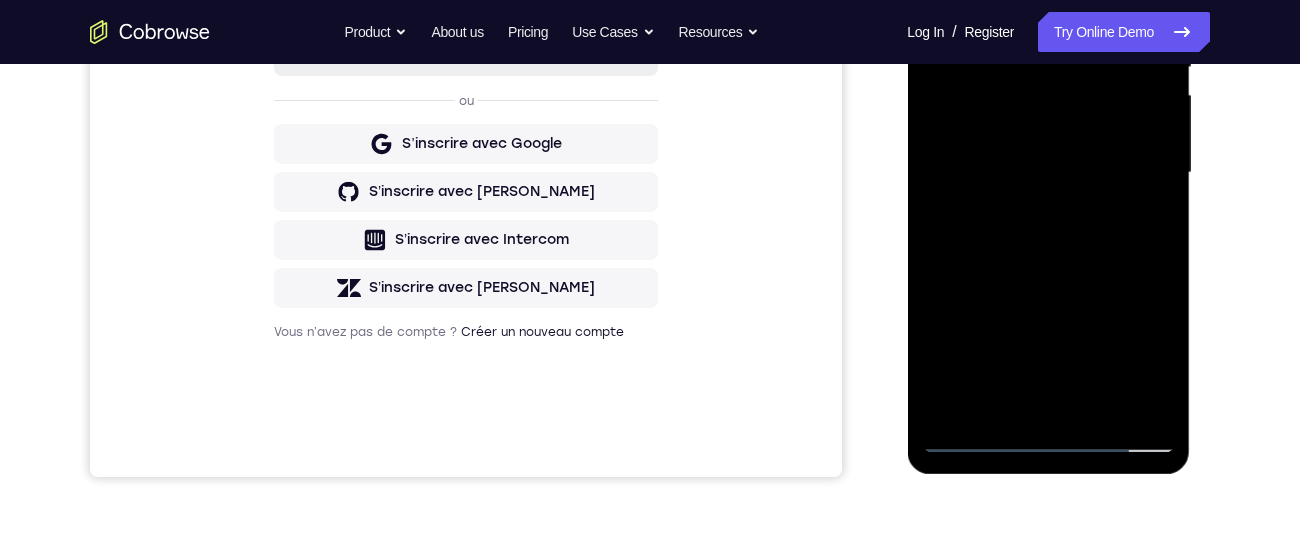 click at bounding box center [1048, 173] 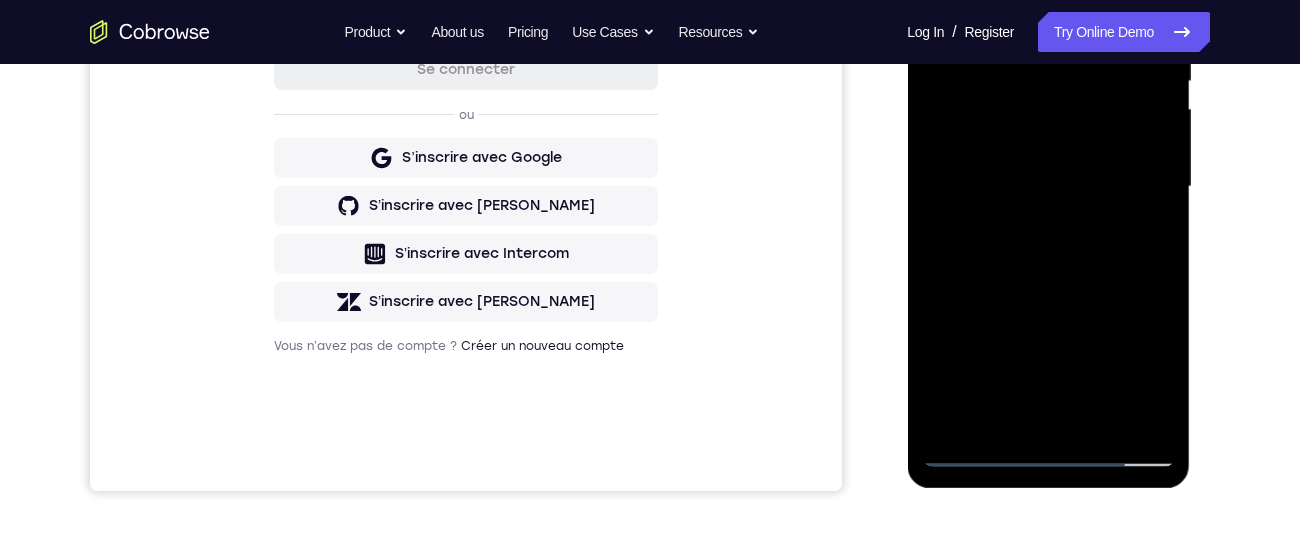 scroll, scrollTop: 444, scrollLeft: 0, axis: vertical 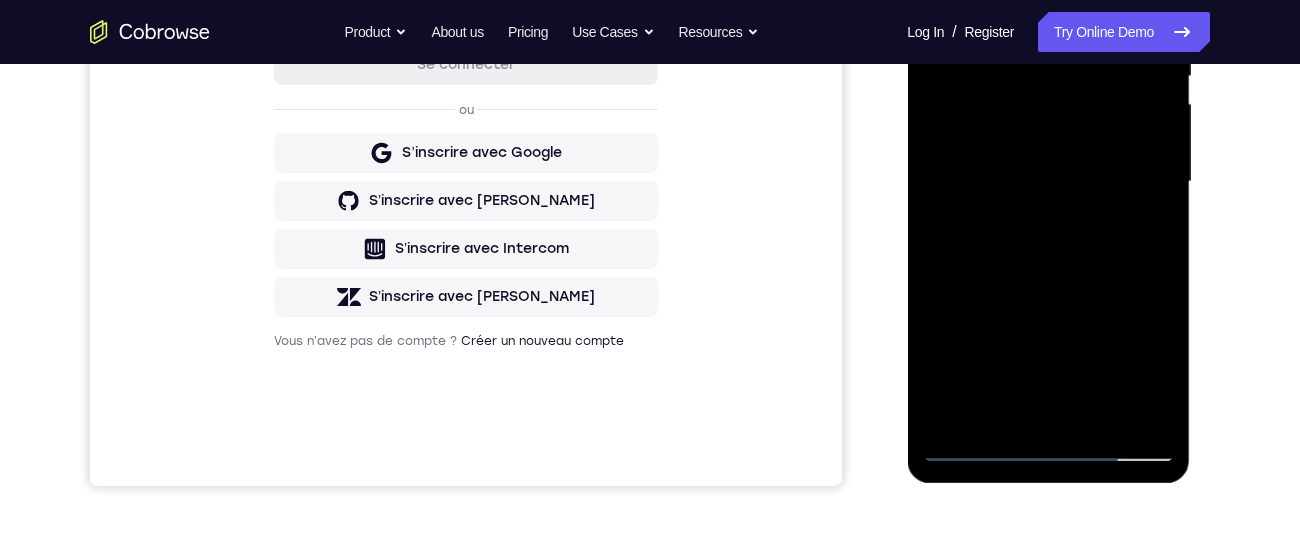 click at bounding box center [1048, 182] 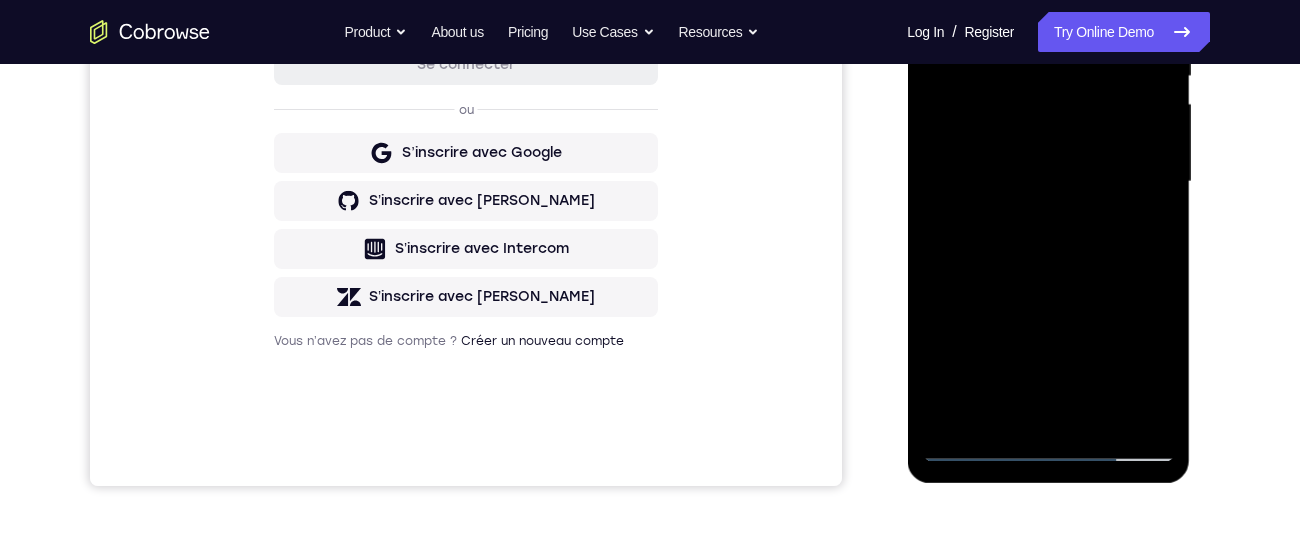 click at bounding box center (1048, 182) 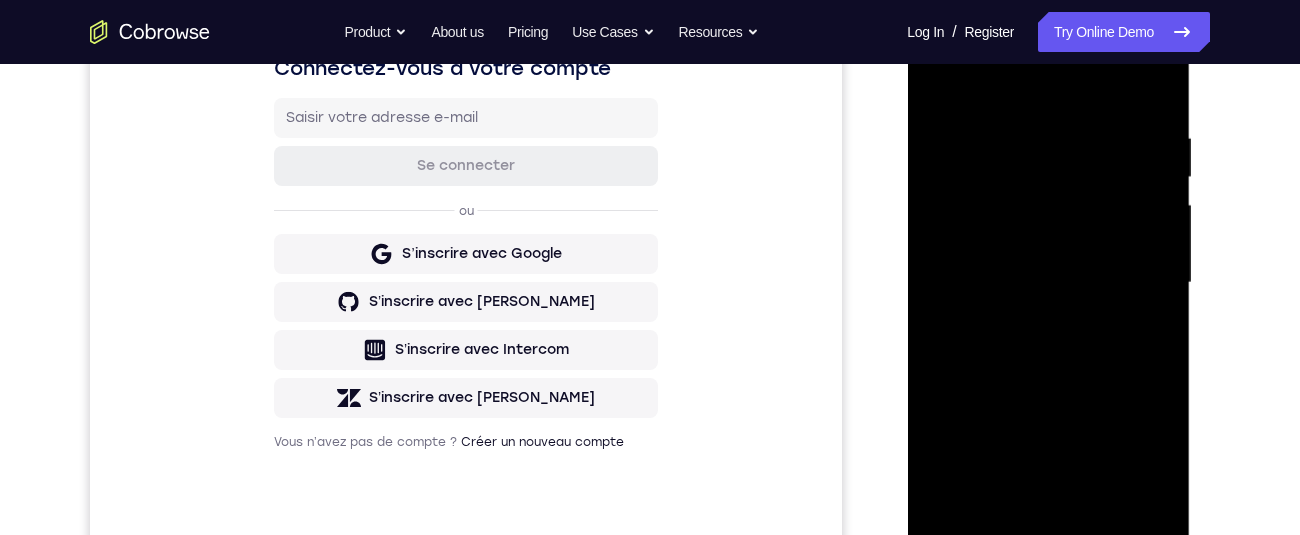 click at bounding box center (1048, 283) 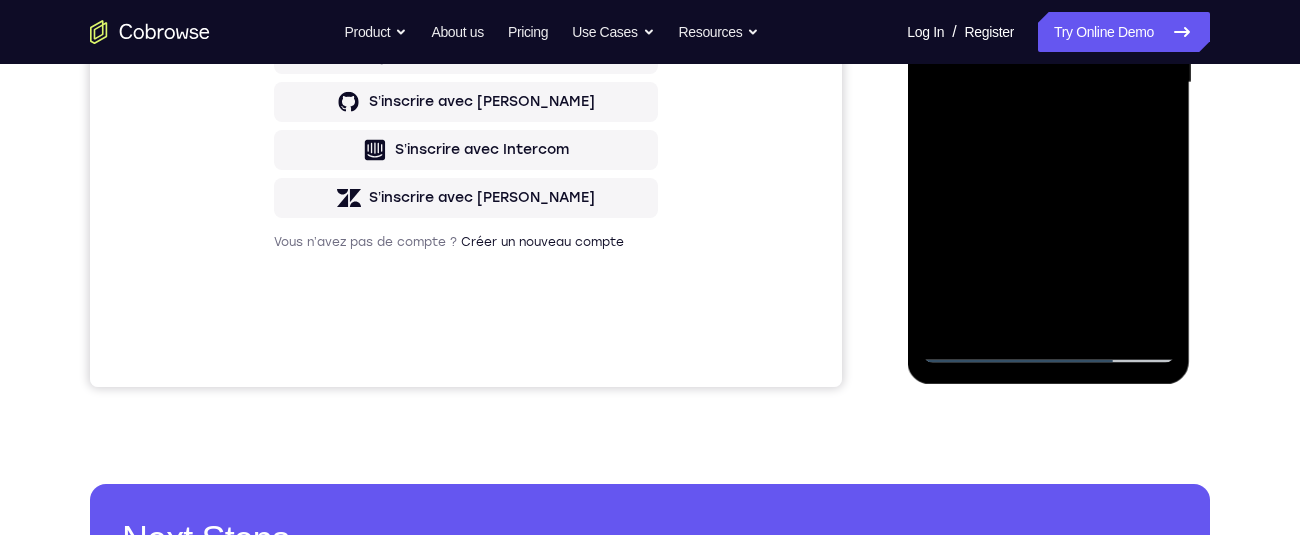 scroll, scrollTop: 540, scrollLeft: 0, axis: vertical 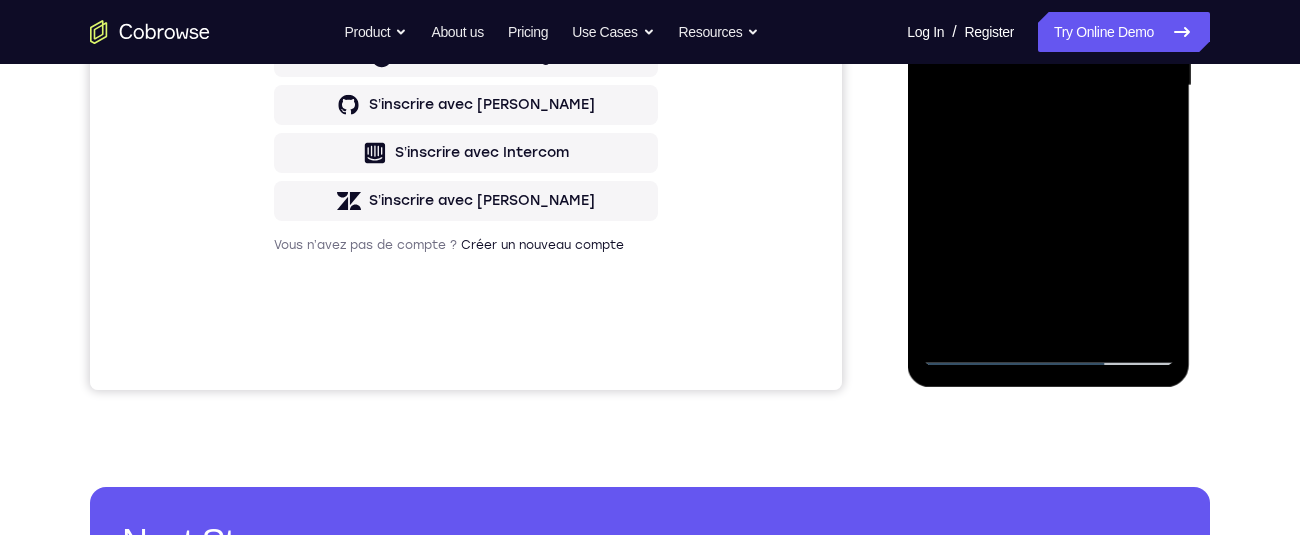 click at bounding box center (1048, 86) 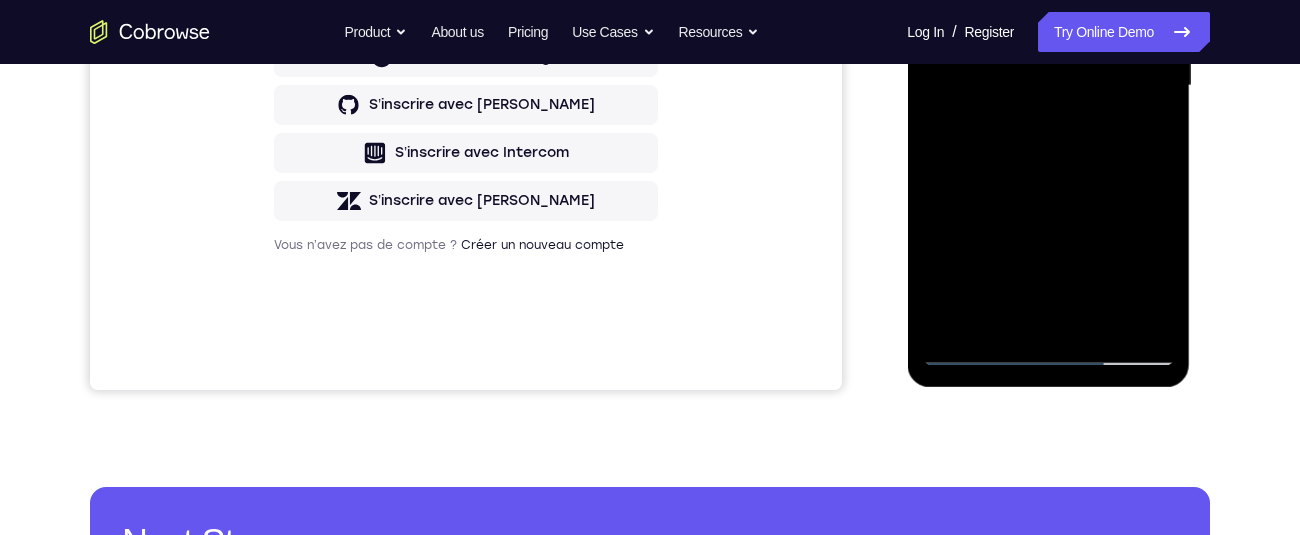 scroll, scrollTop: 537, scrollLeft: 0, axis: vertical 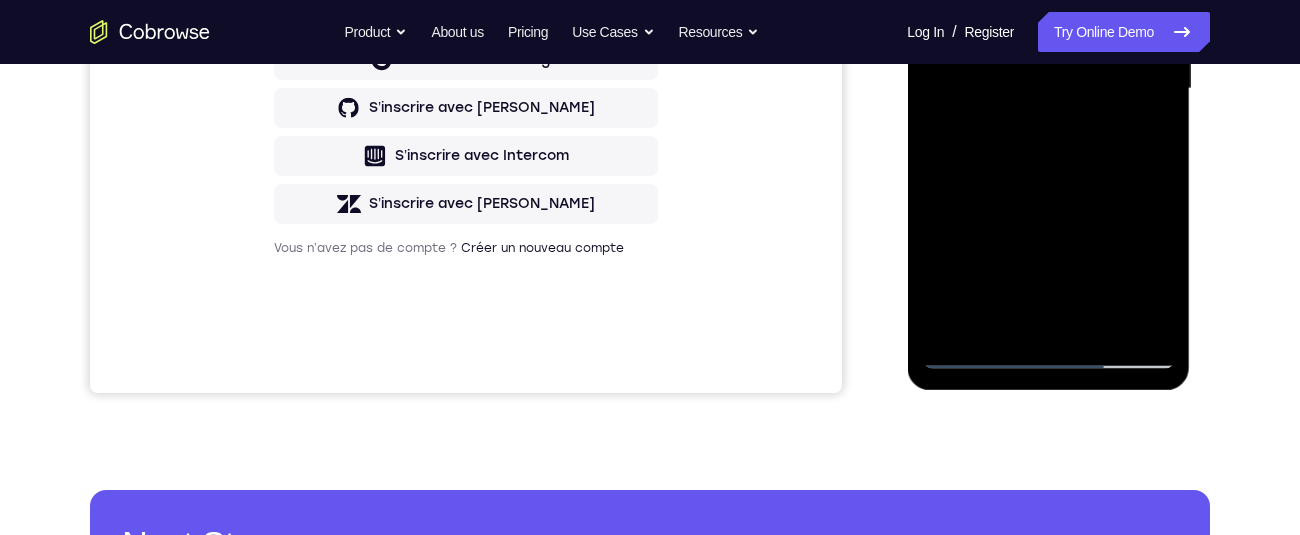 click at bounding box center (1048, 89) 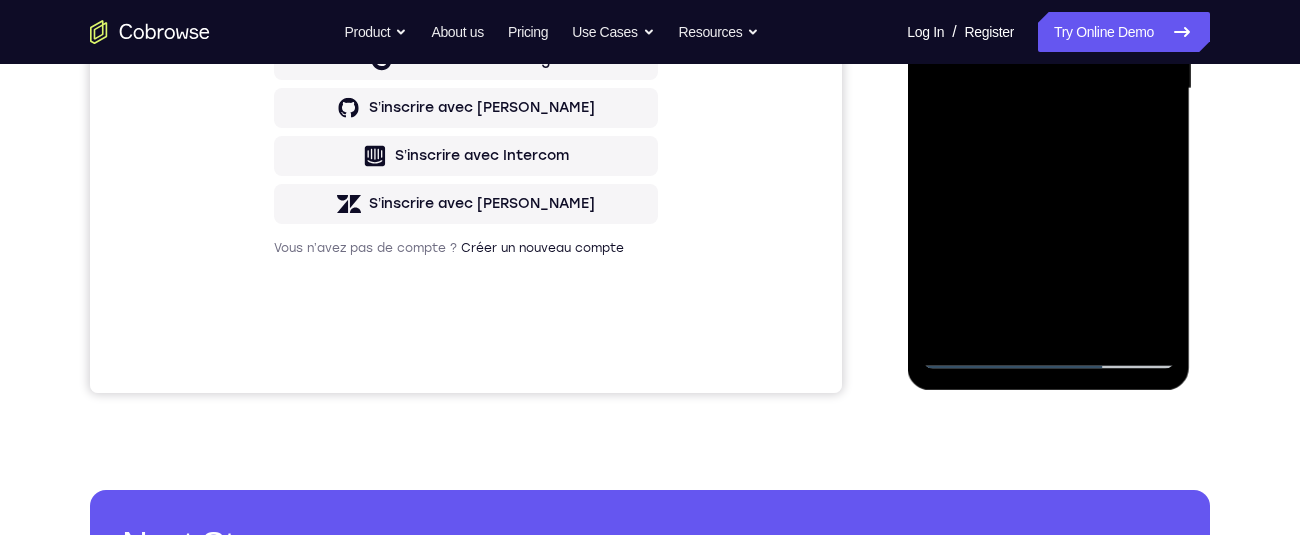 click at bounding box center (1048, 89) 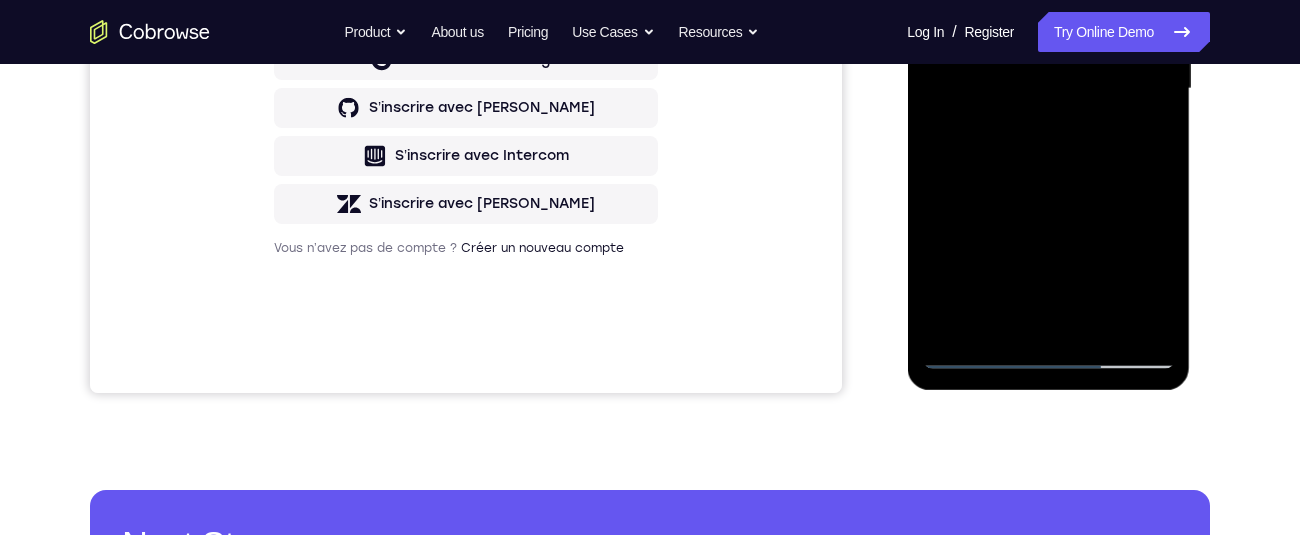 click at bounding box center (1048, 89) 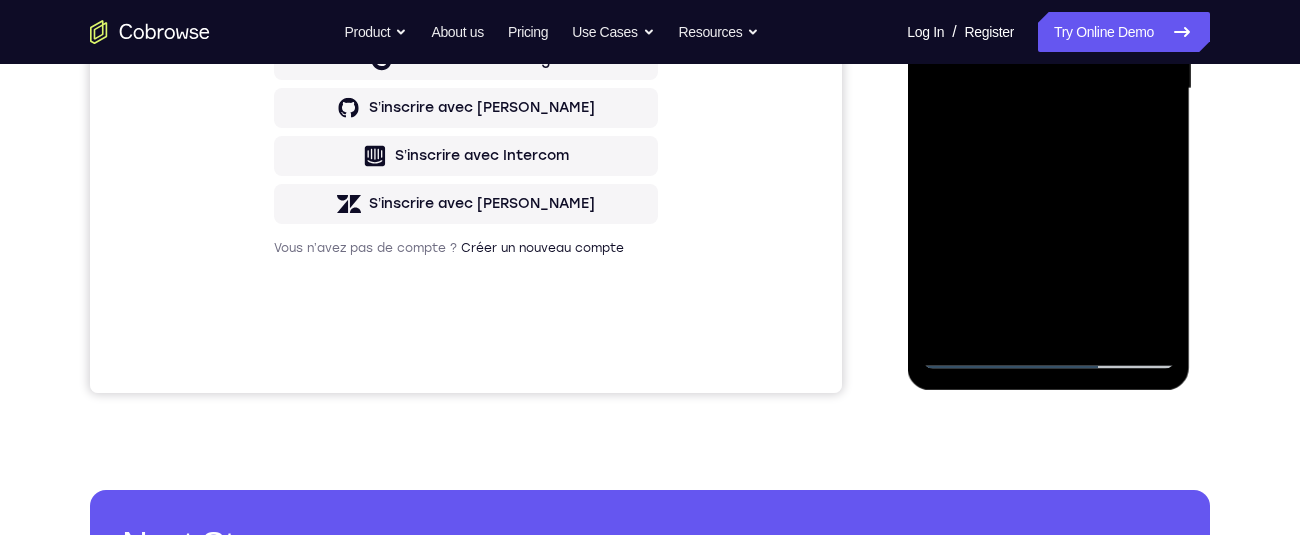 click at bounding box center [1048, 89] 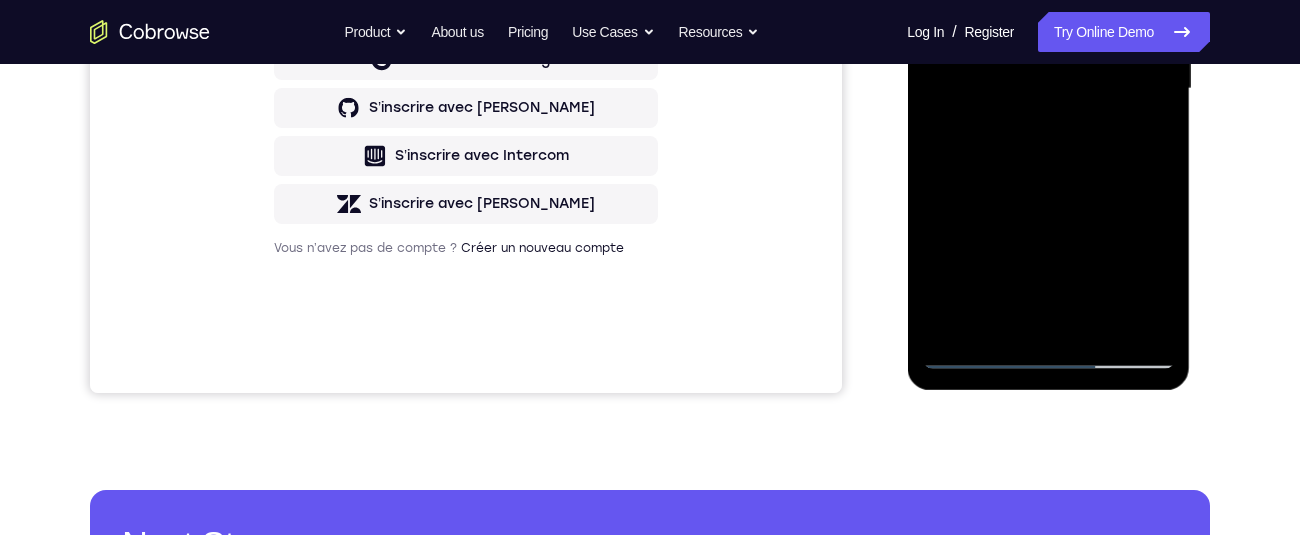 click at bounding box center [1048, 89] 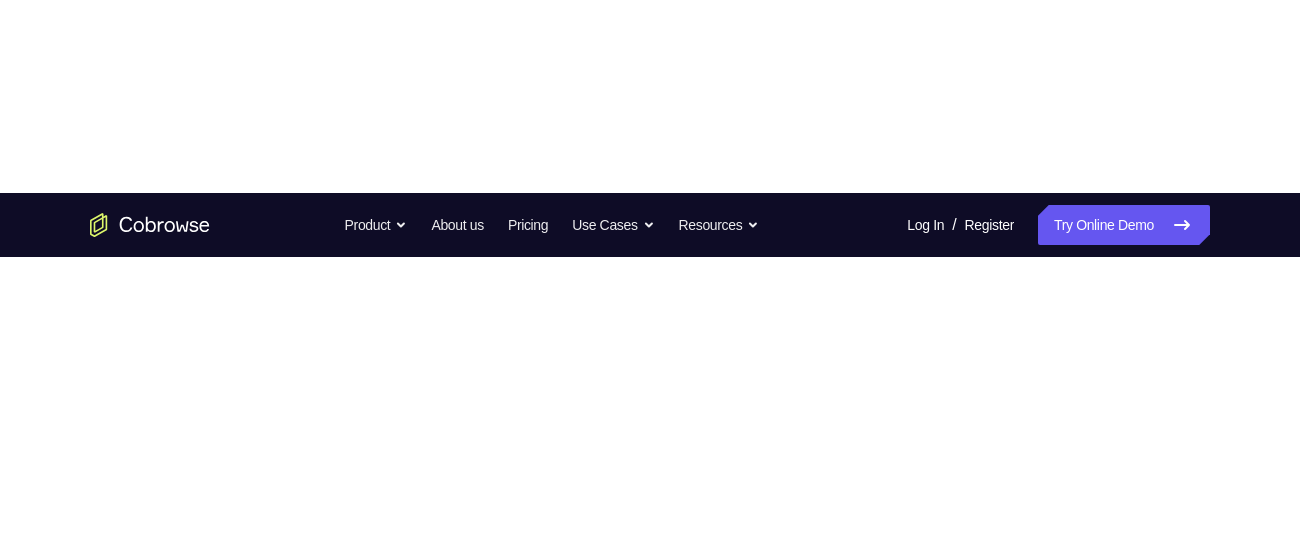 scroll, scrollTop: 0, scrollLeft: 0, axis: both 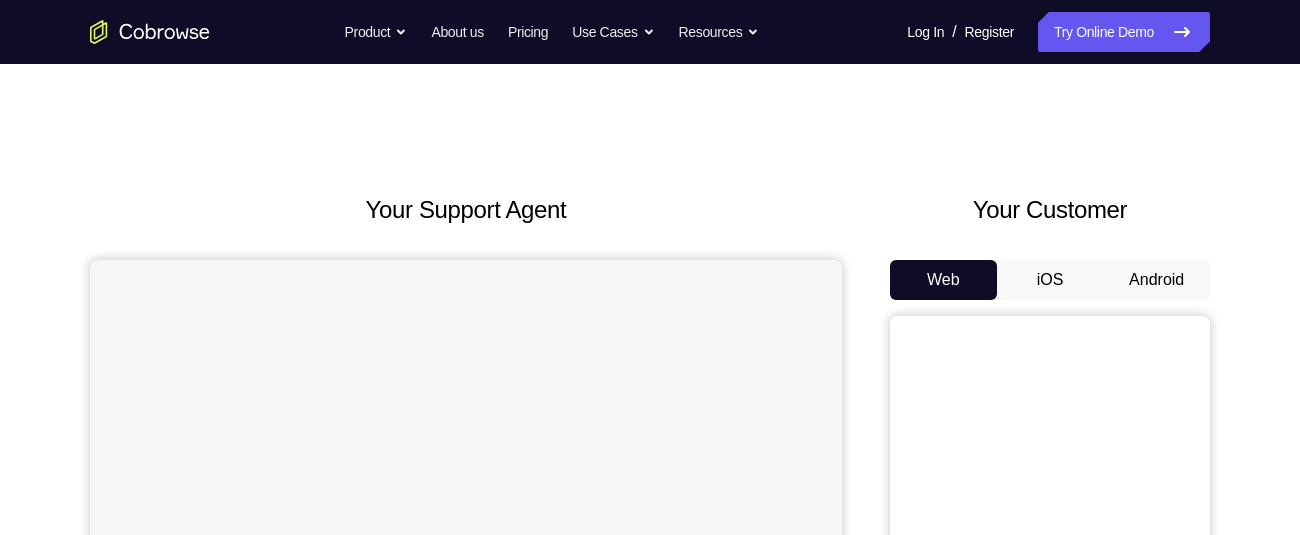 click on "Android" at bounding box center [1156, 280] 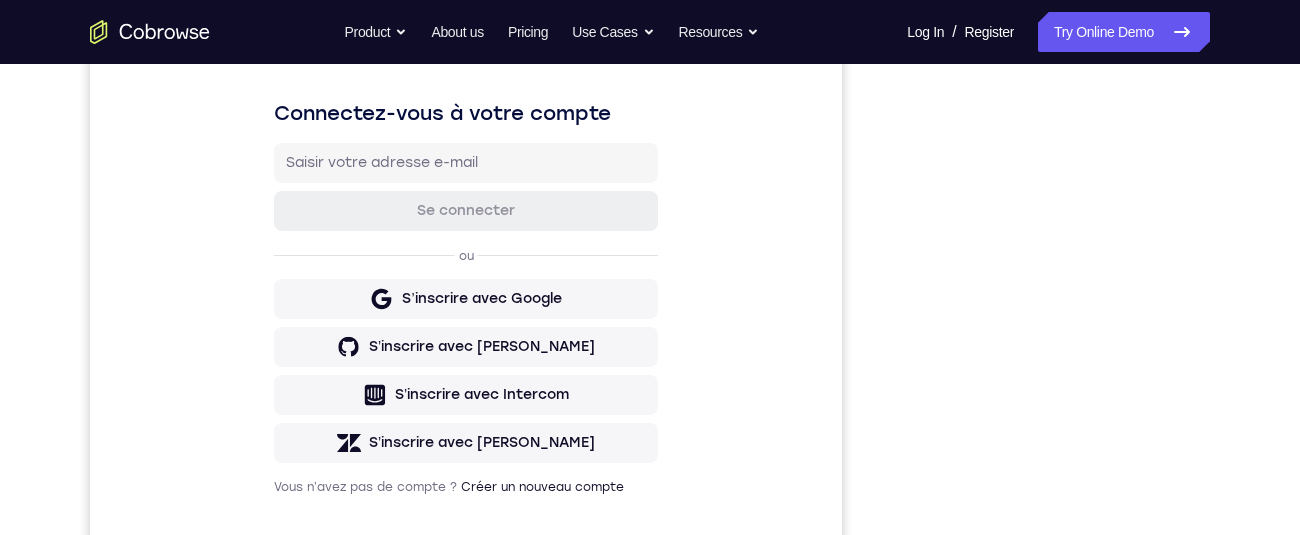 scroll, scrollTop: 0, scrollLeft: 0, axis: both 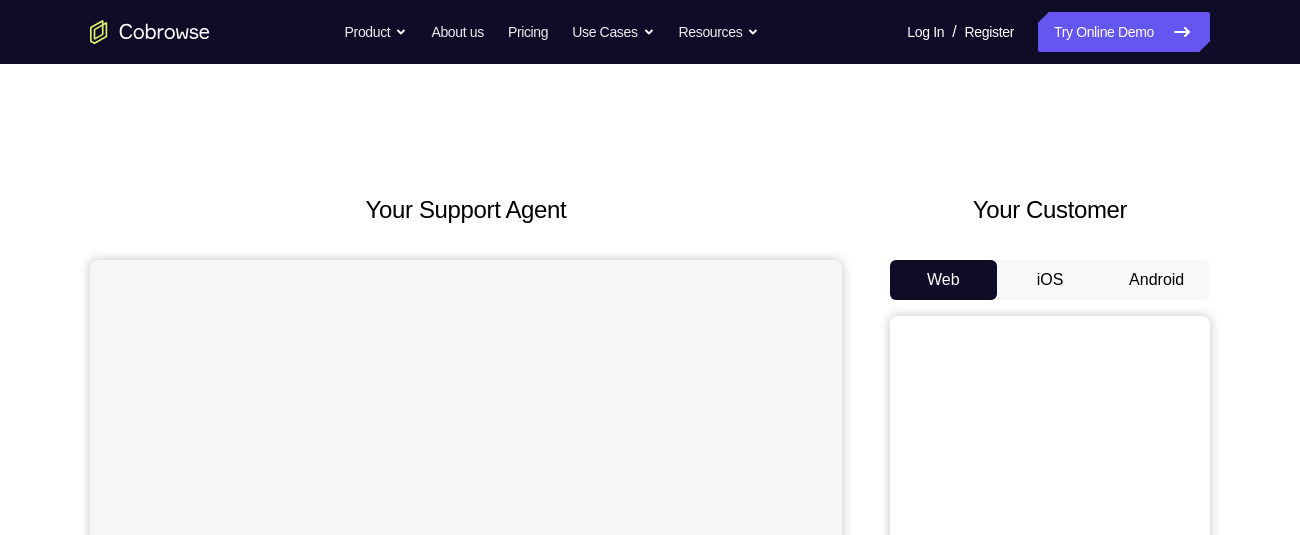 click on "Android" at bounding box center [1156, 280] 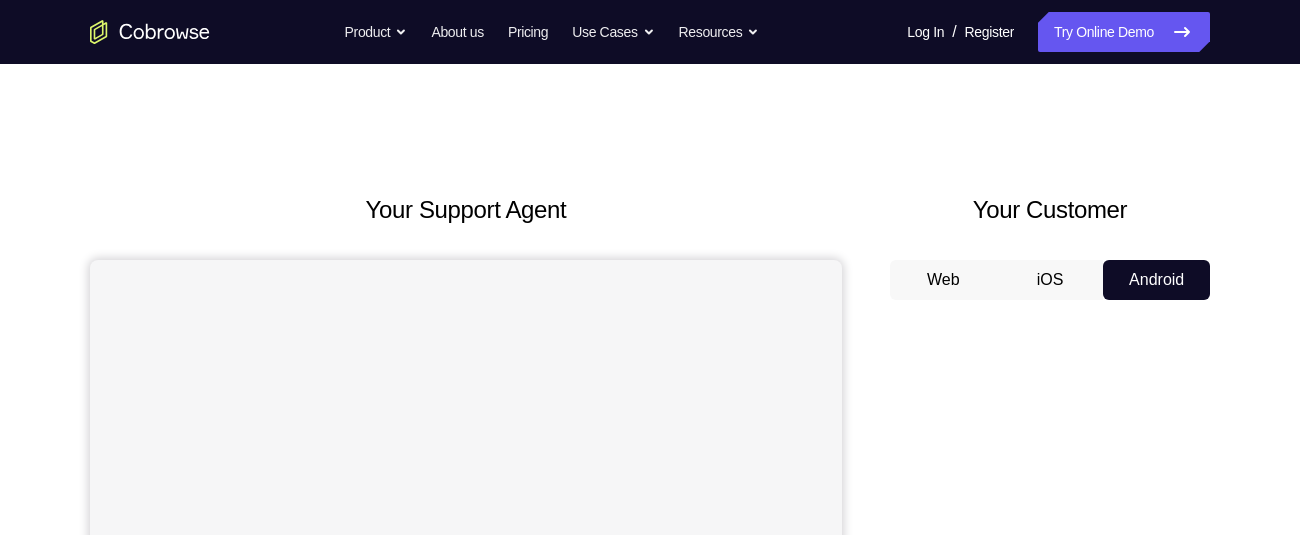 scroll, scrollTop: 0, scrollLeft: 0, axis: both 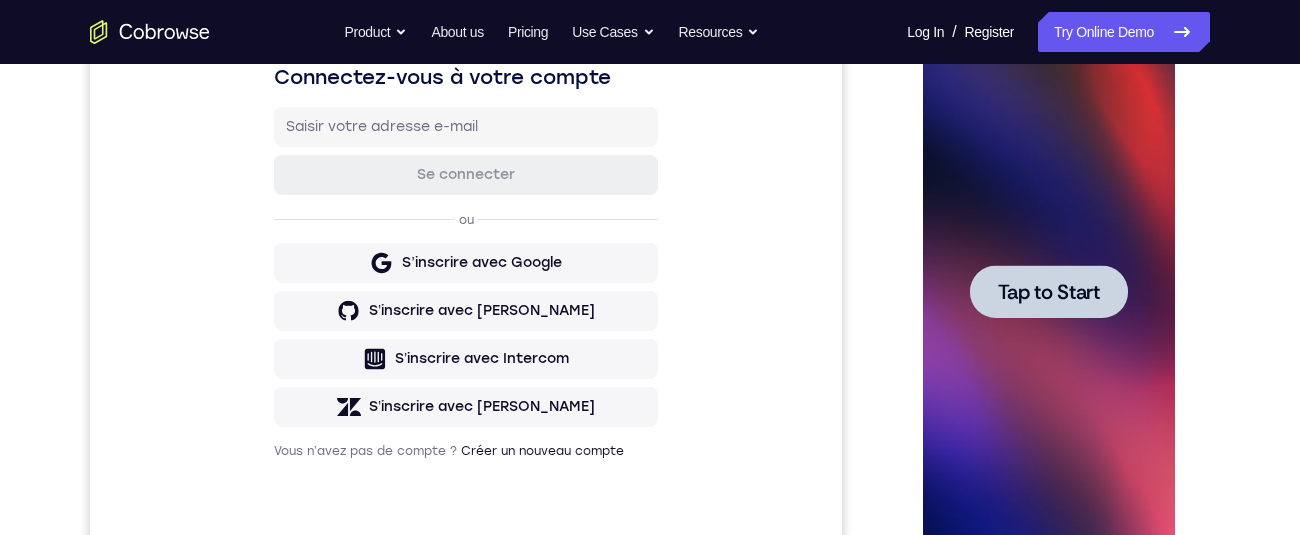 click on "Tap to Start" at bounding box center [1048, 292] 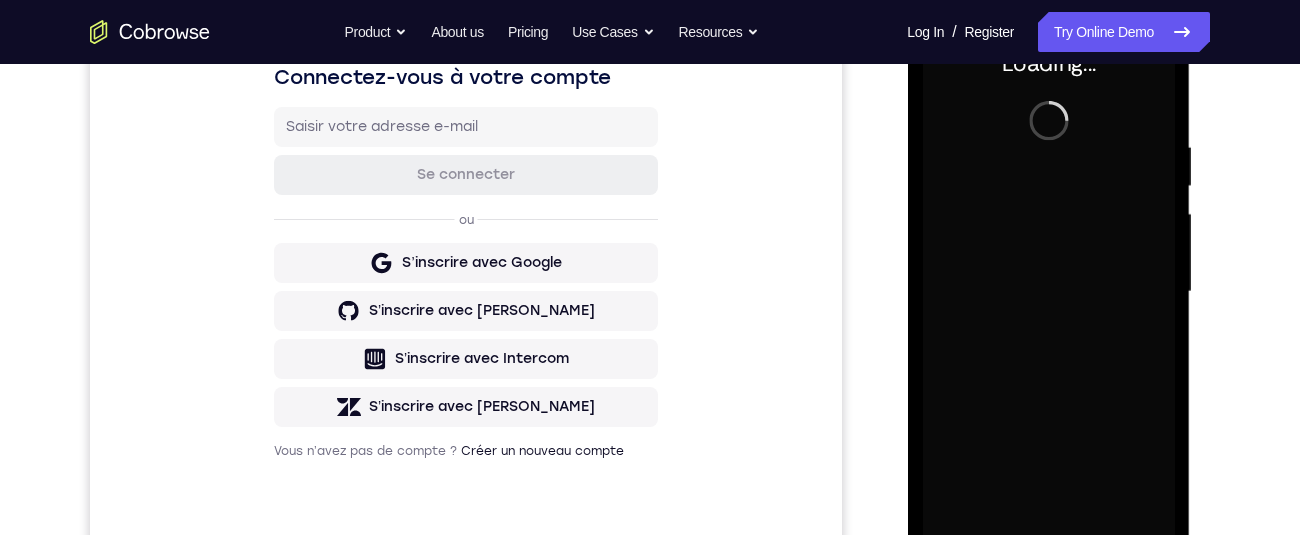 scroll, scrollTop: 400, scrollLeft: 0, axis: vertical 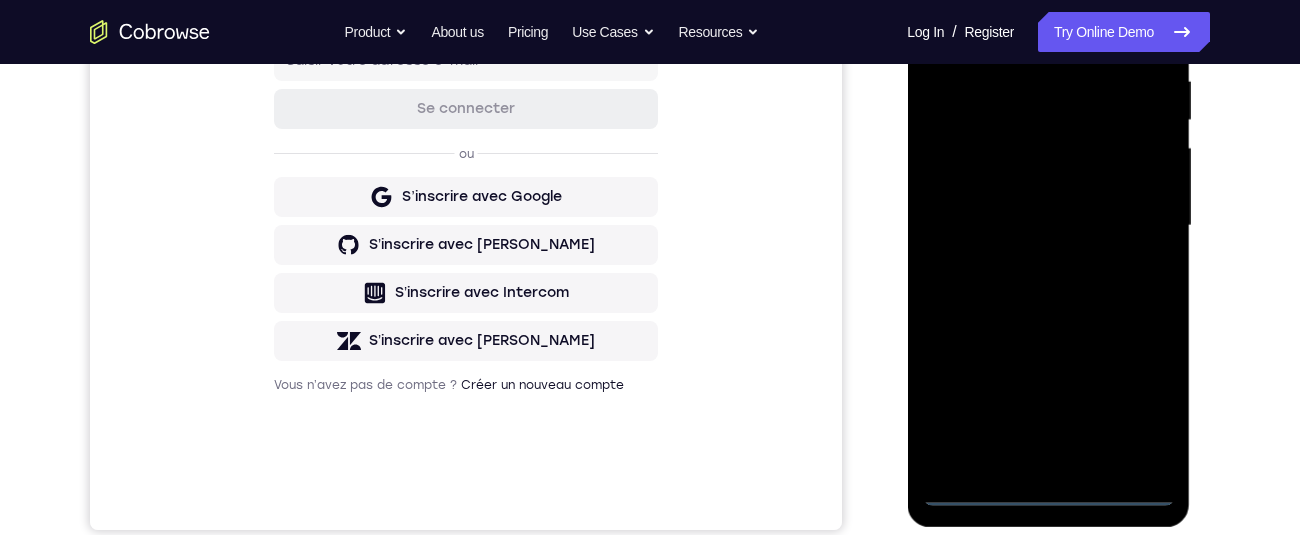 click at bounding box center (1048, 226) 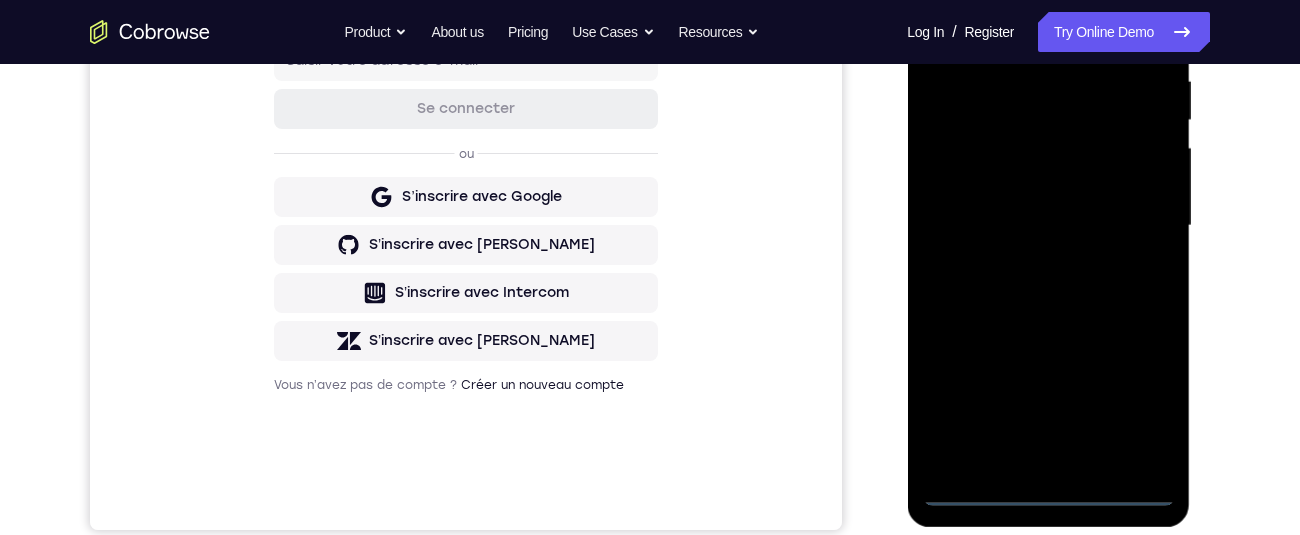 click at bounding box center (1048, 226) 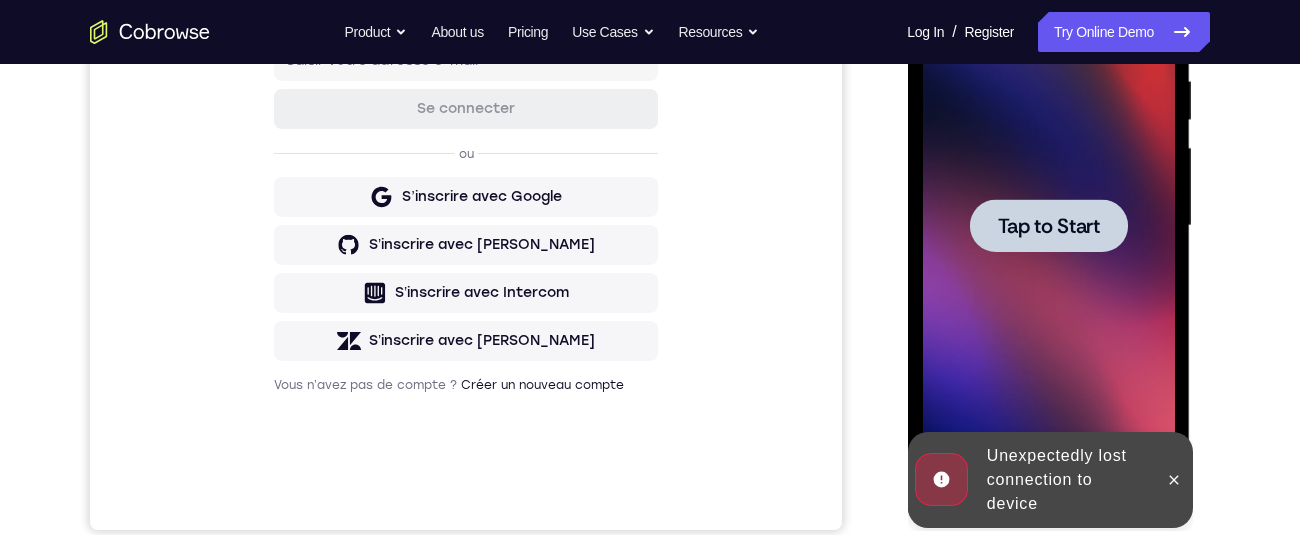 scroll, scrollTop: 360, scrollLeft: 0, axis: vertical 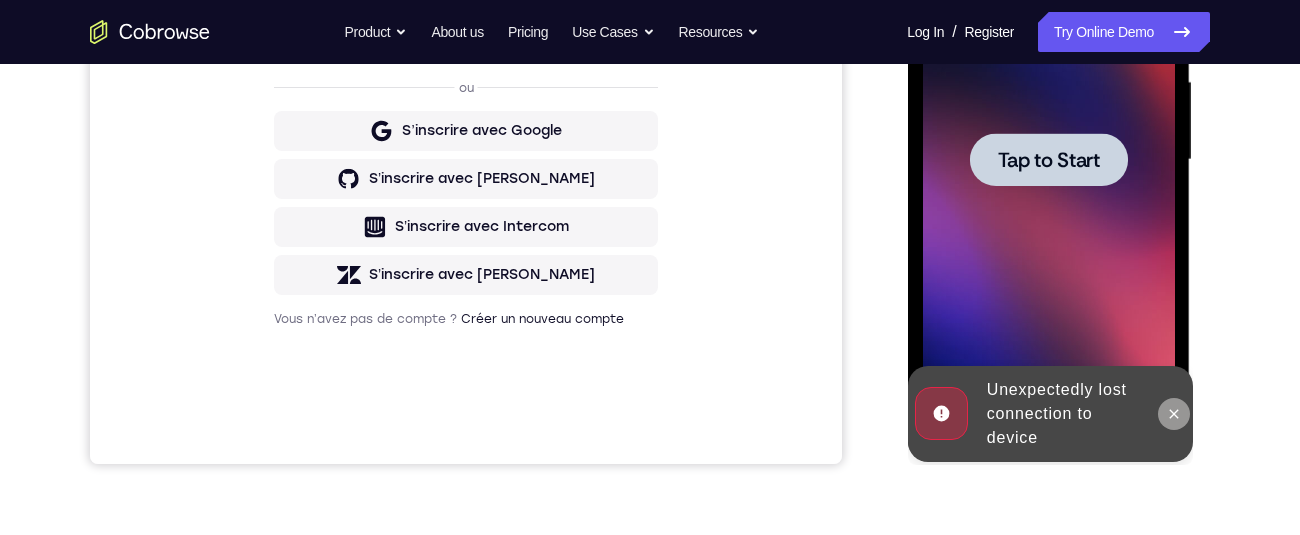 click at bounding box center [1173, 414] 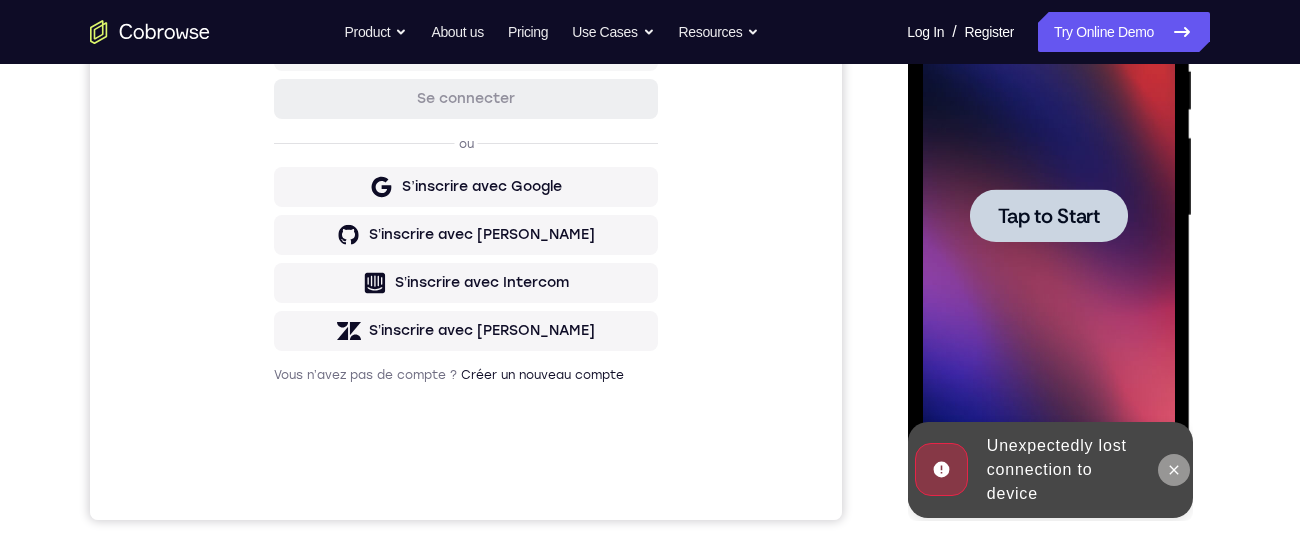 scroll, scrollTop: 417, scrollLeft: 0, axis: vertical 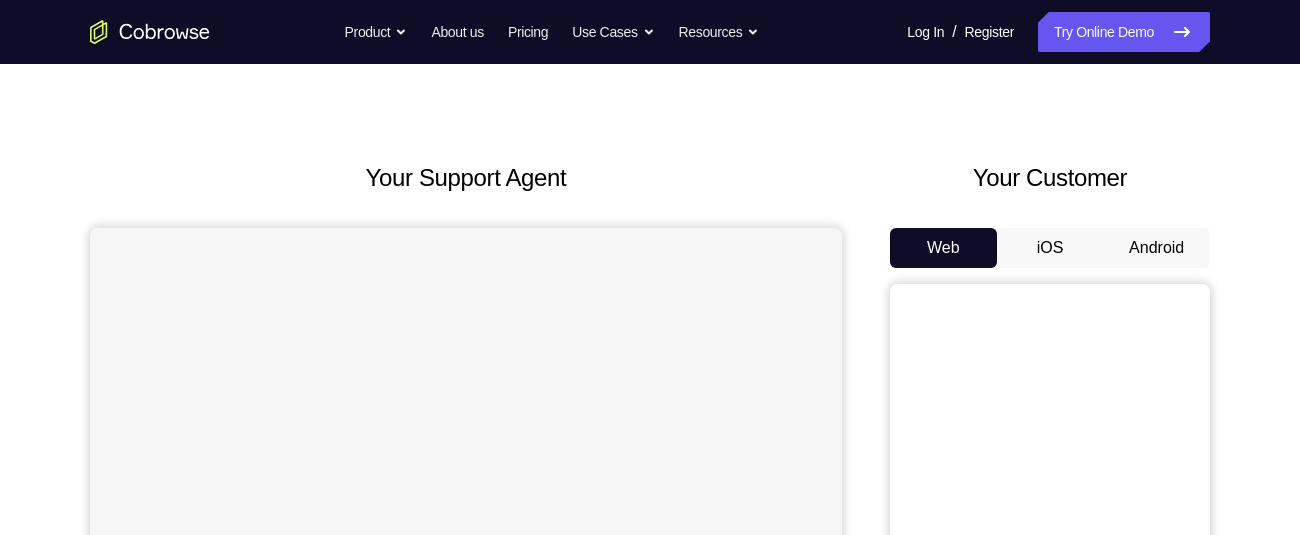 click on "Android" at bounding box center [1156, 248] 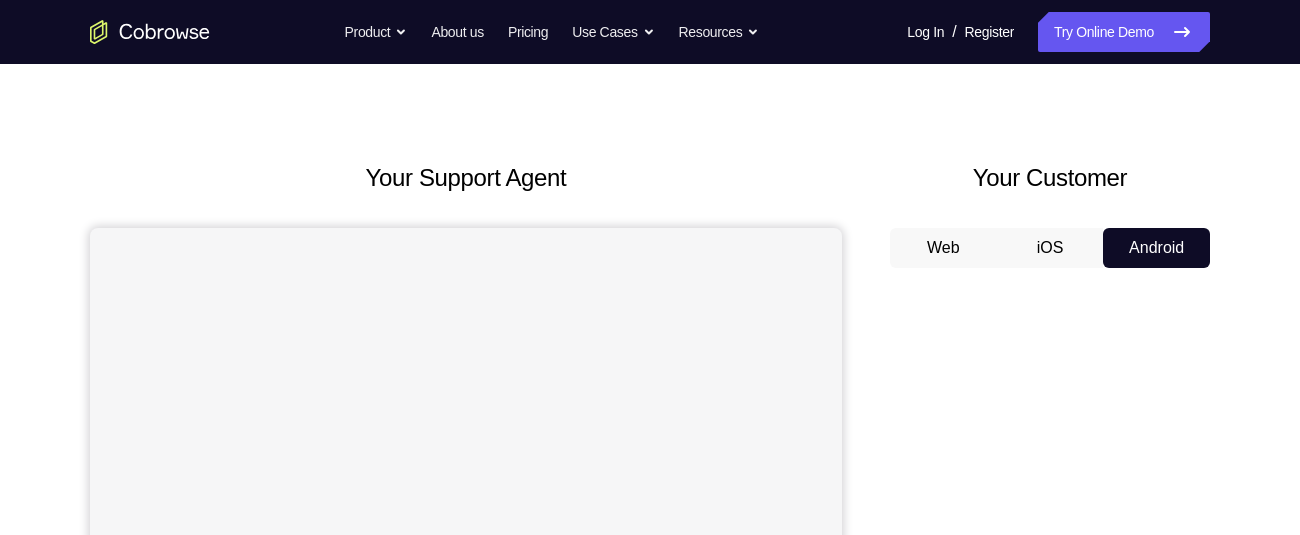 click on "Android" at bounding box center [1156, 248] 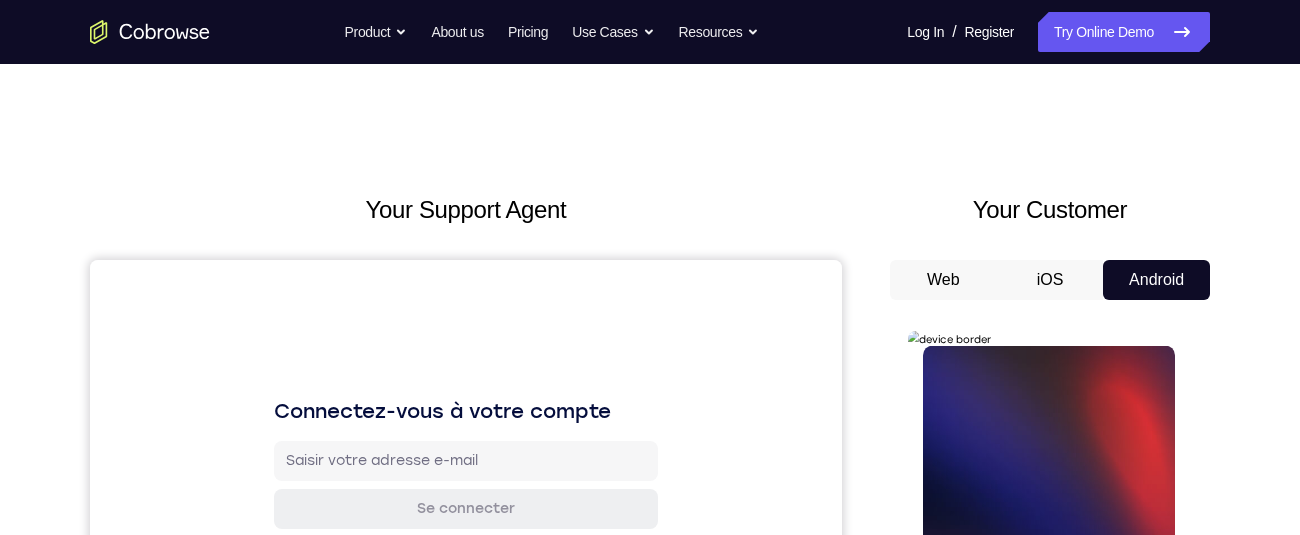 scroll, scrollTop: 0, scrollLeft: 0, axis: both 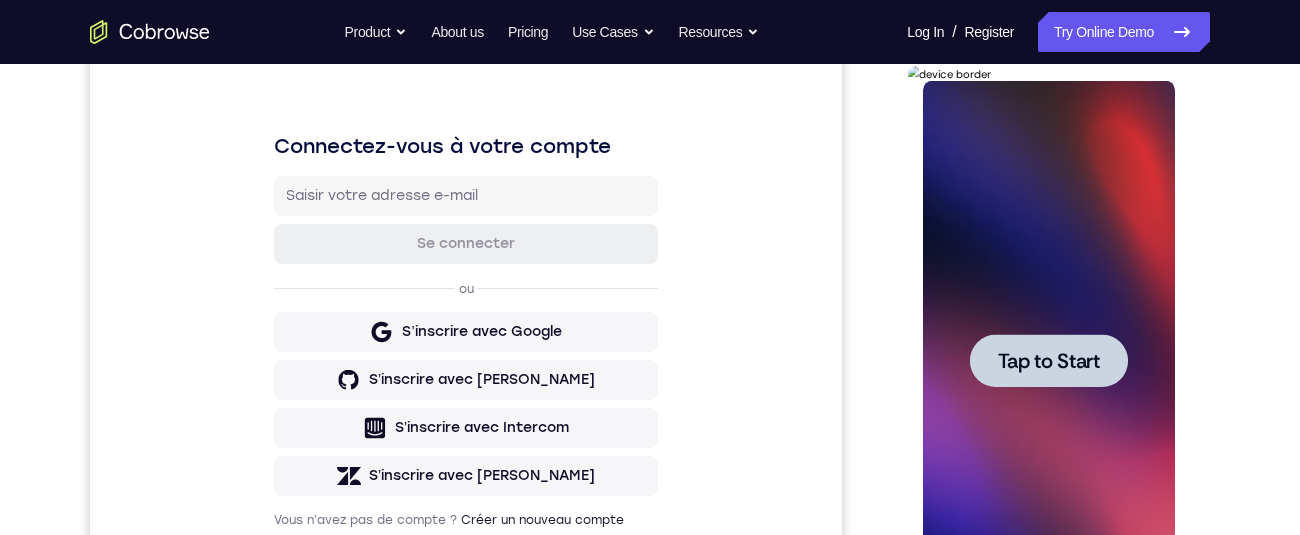 click on "Tap to Start" at bounding box center (1048, 361) 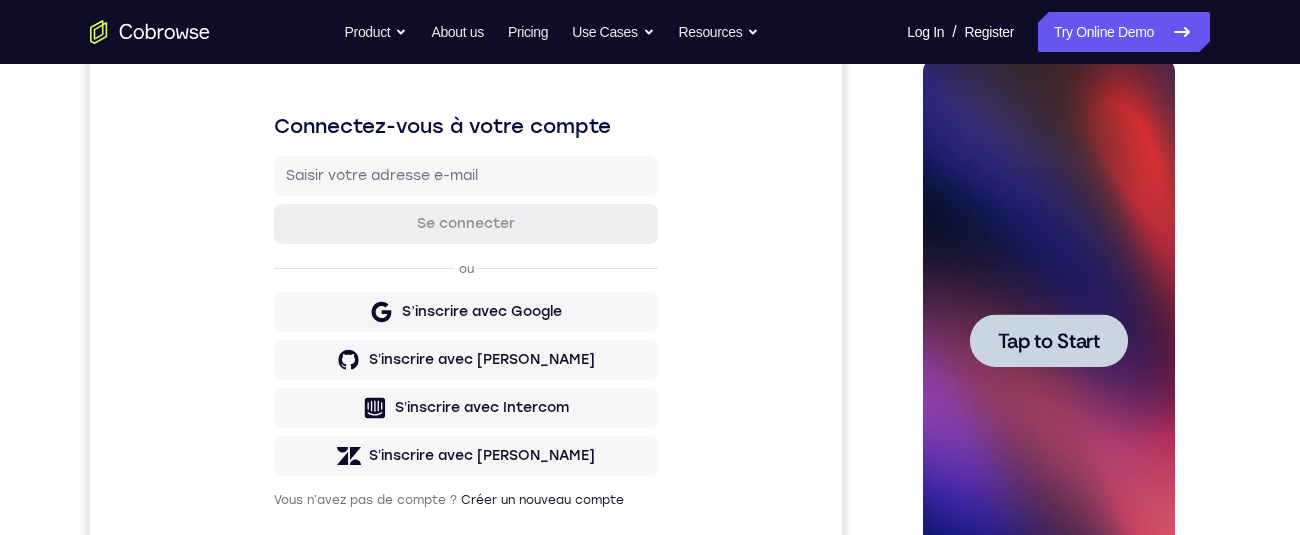 click on "Your Support Agent             Your Customer       Web   iOS   Android                         Next Steps   We’d be happy to give a product demo, answer any technical questions, or share best practices.          Create An Account             Contact Sales" at bounding box center (650, 438) 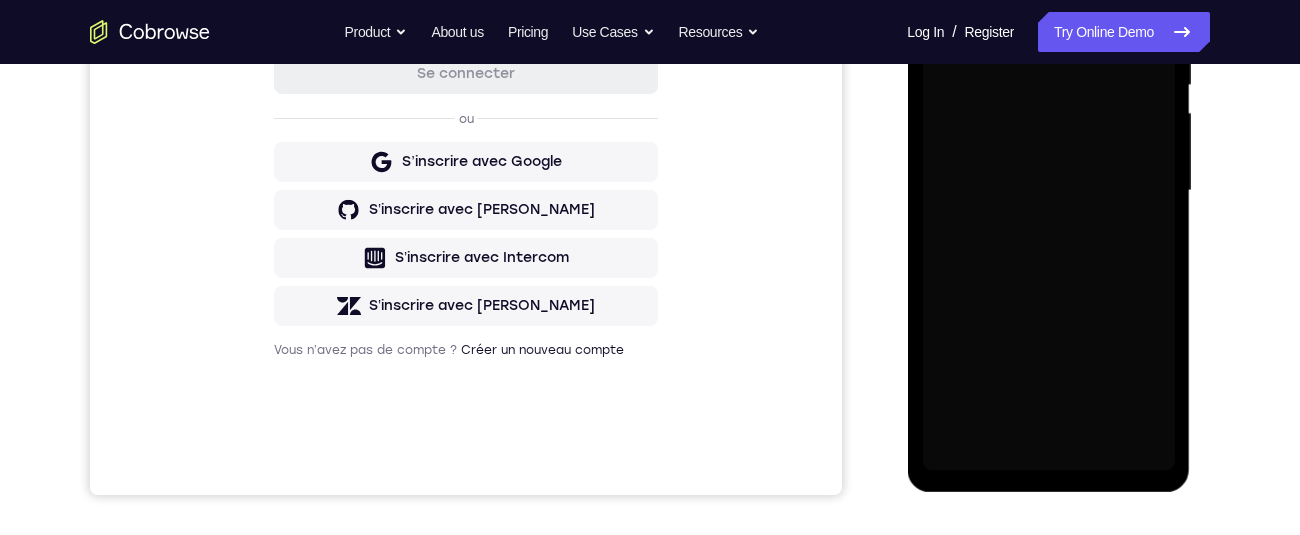 scroll, scrollTop: 441, scrollLeft: 0, axis: vertical 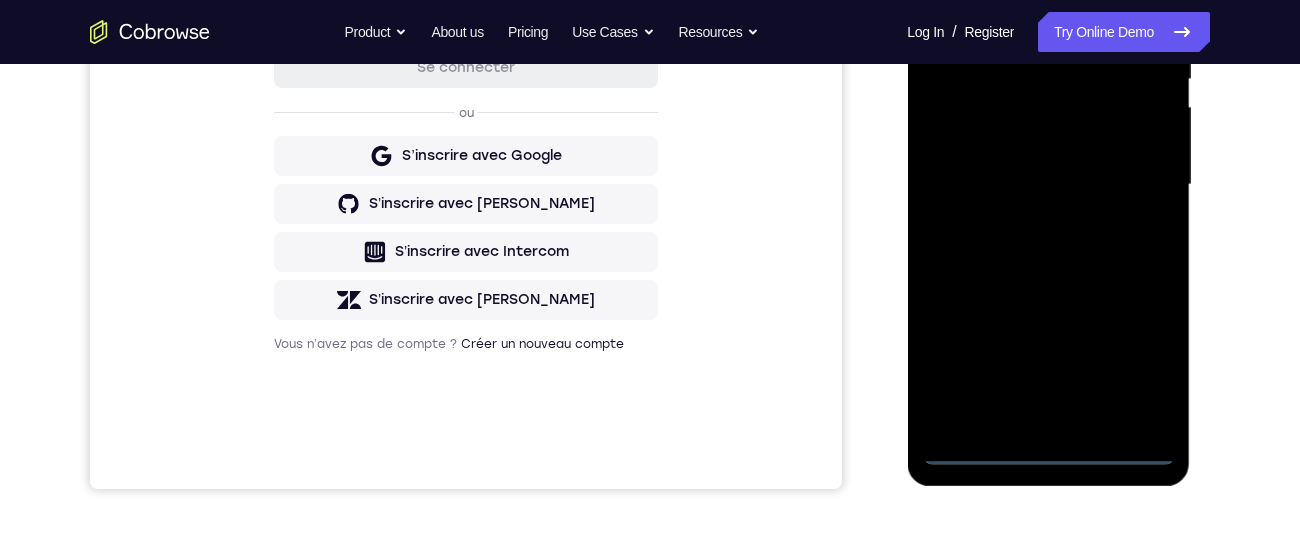 click at bounding box center [1048, 185] 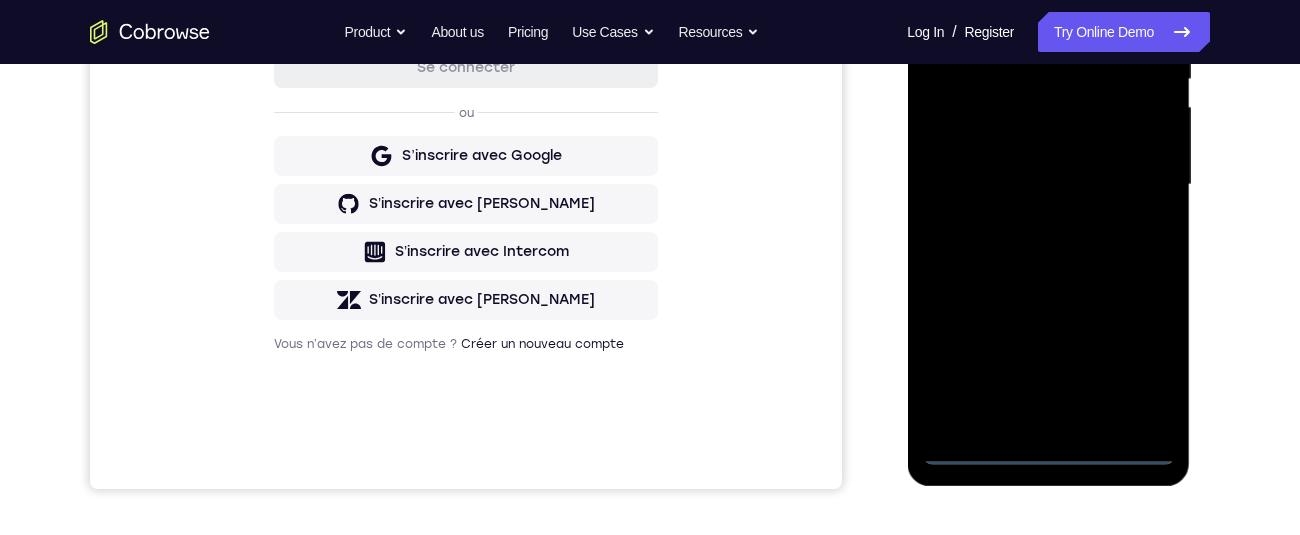 click at bounding box center (1048, 185) 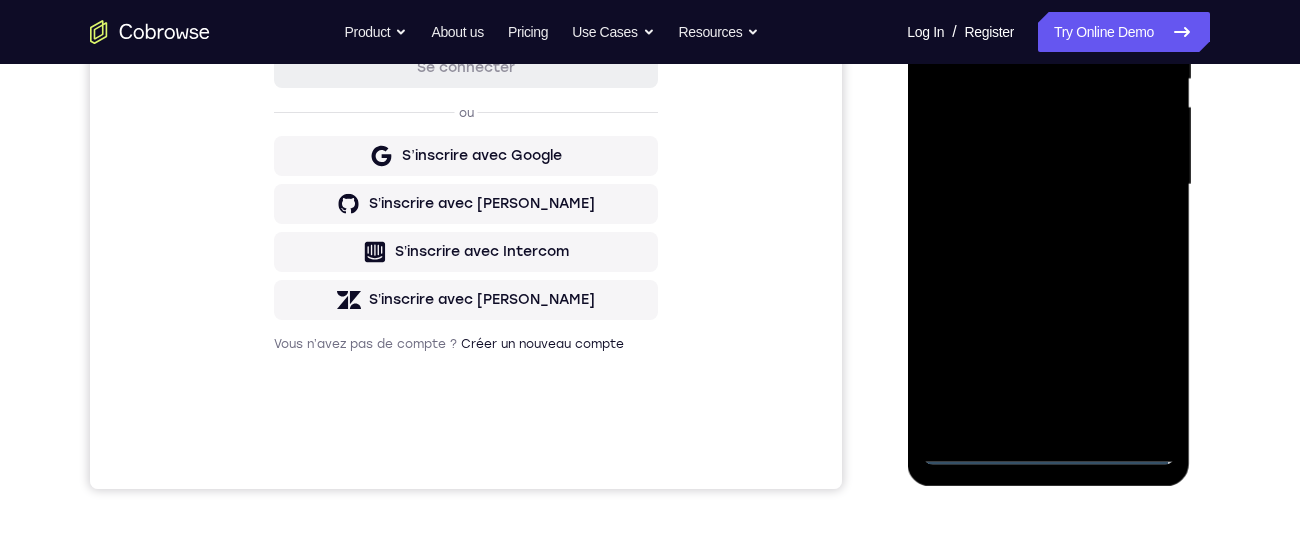 click at bounding box center (1048, 185) 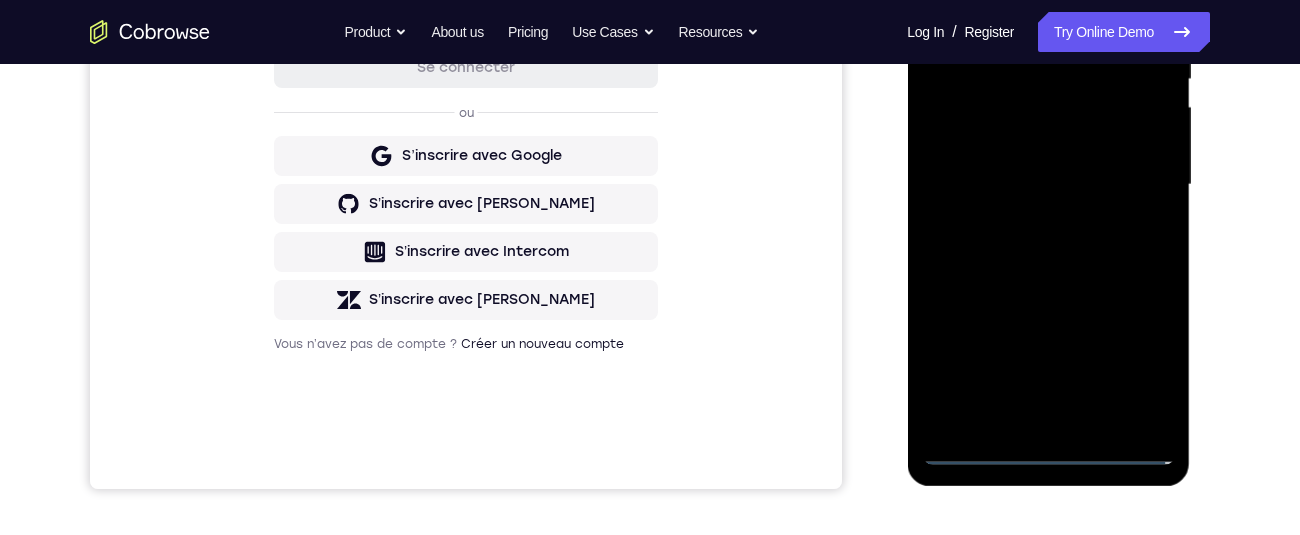 scroll, scrollTop: 208, scrollLeft: 0, axis: vertical 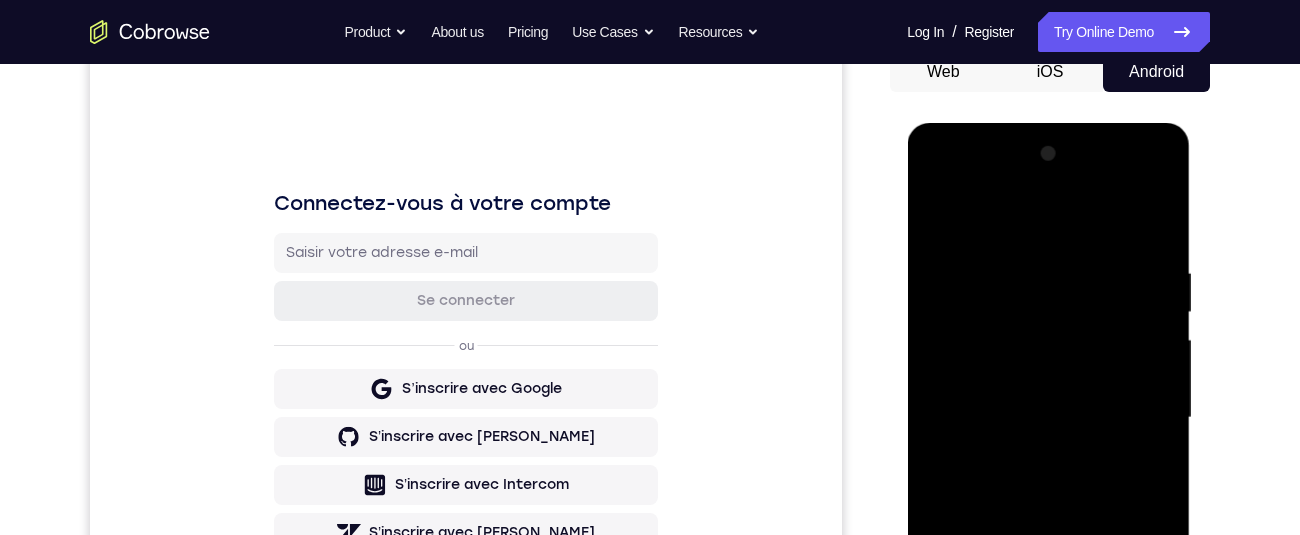 click at bounding box center (1048, 418) 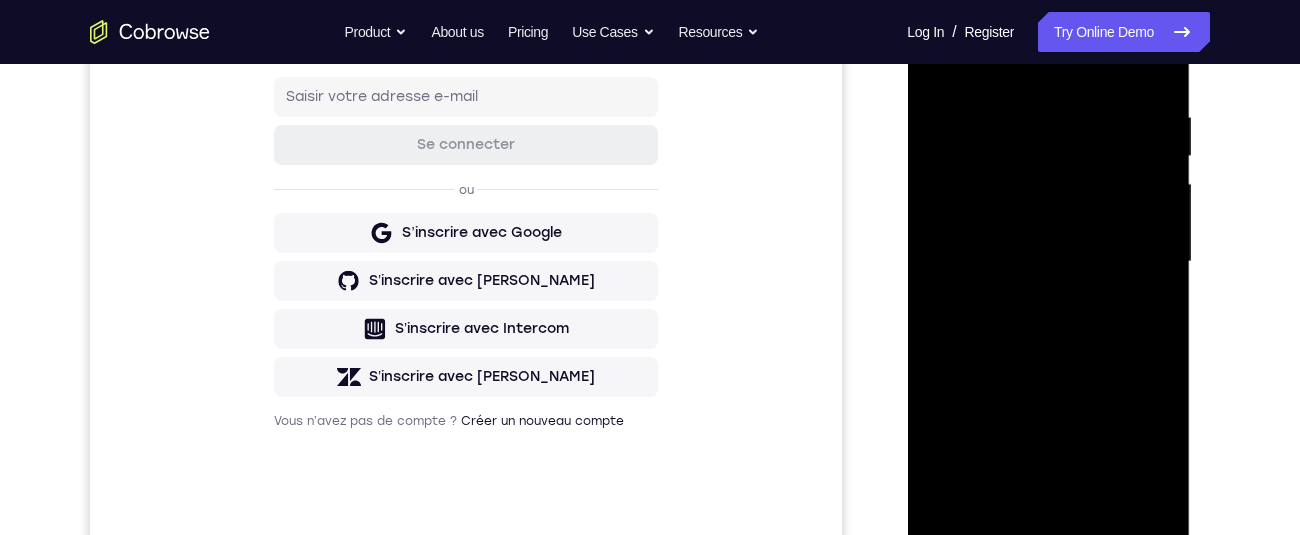scroll, scrollTop: 244, scrollLeft: 0, axis: vertical 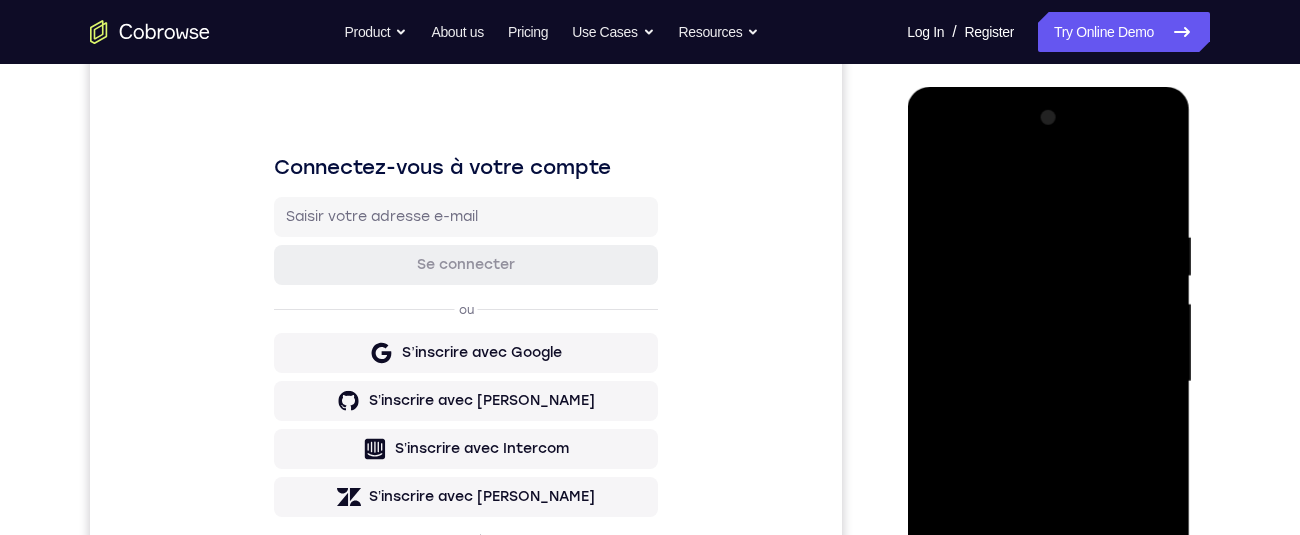 click at bounding box center [1048, 382] 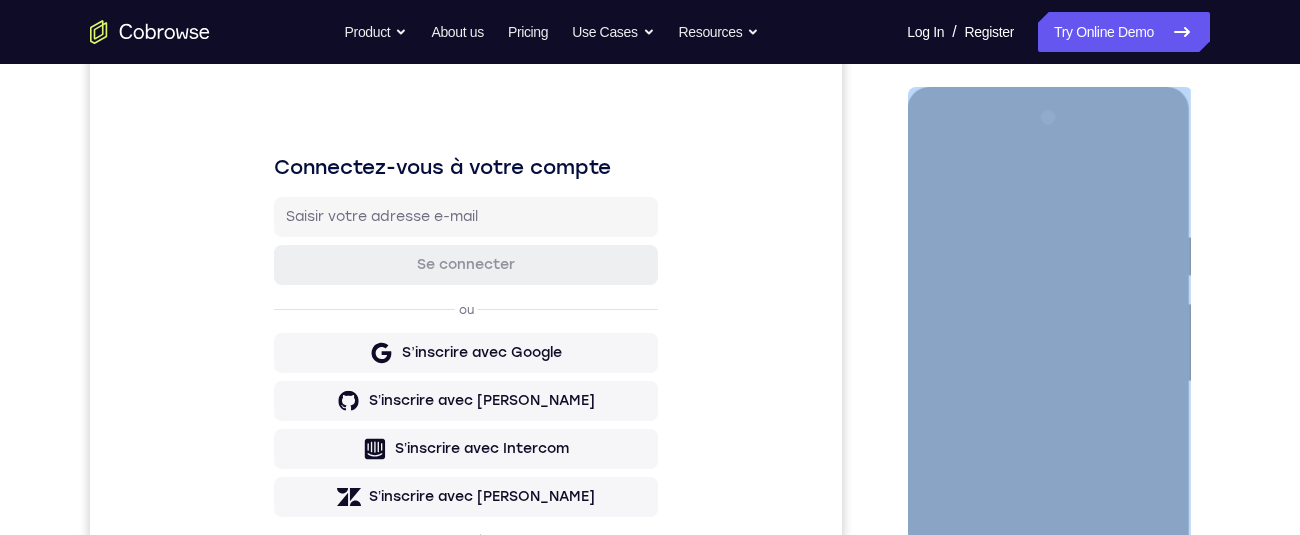 drag, startPoint x: 924, startPoint y: 400, endPoint x: 1033, endPoint y: 396, distance: 109.07337 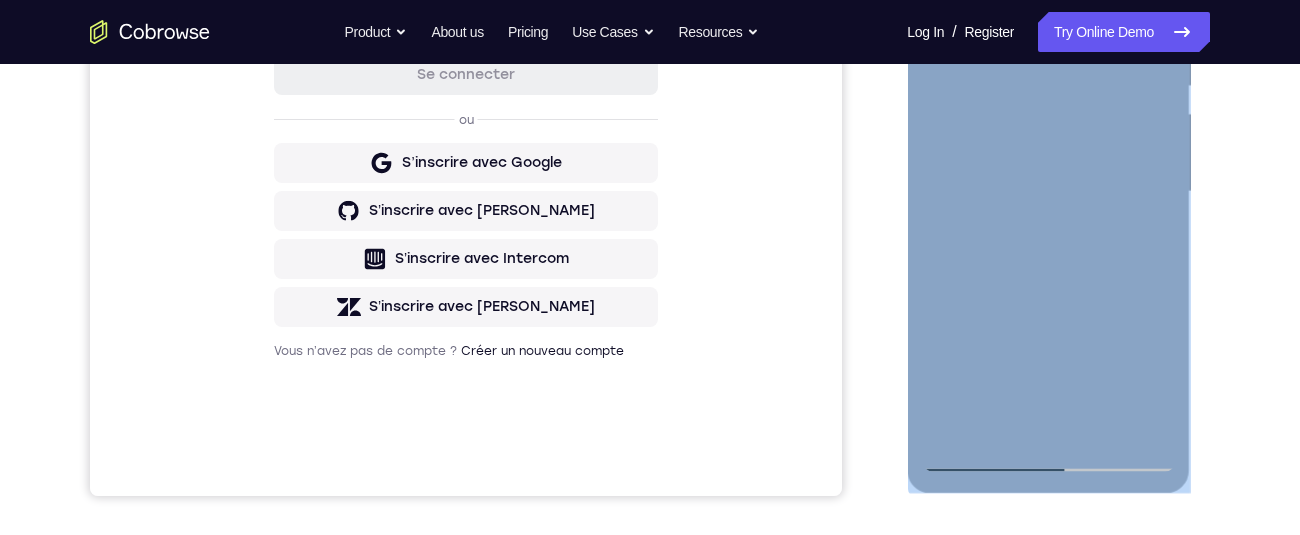 scroll, scrollTop: 161, scrollLeft: 0, axis: vertical 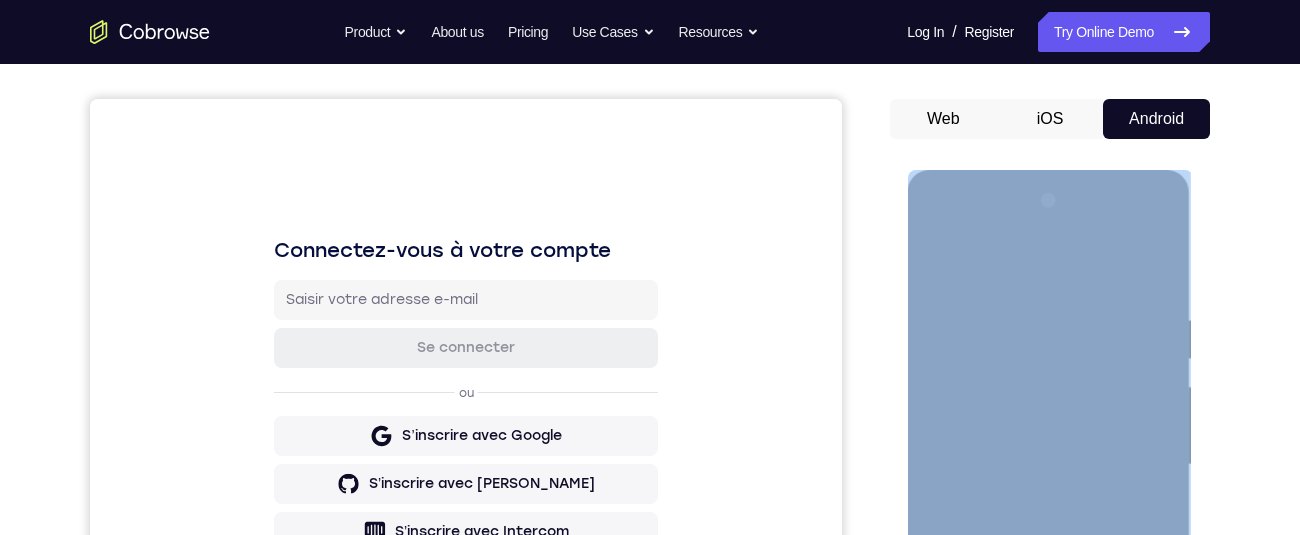 click at bounding box center (1048, 465) 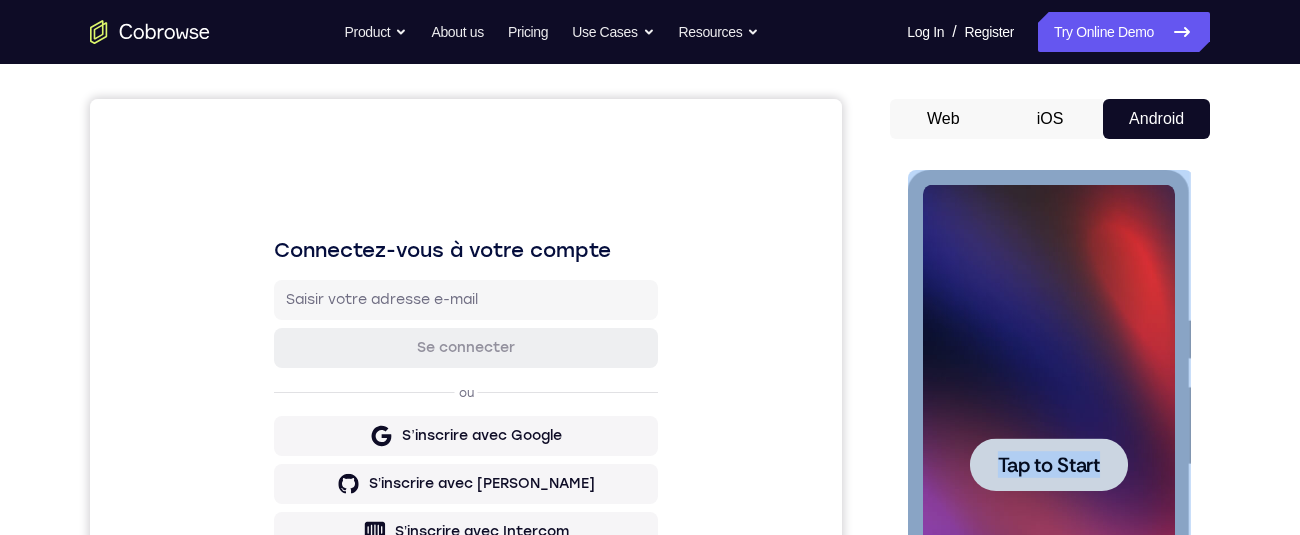 scroll, scrollTop: 149, scrollLeft: 0, axis: vertical 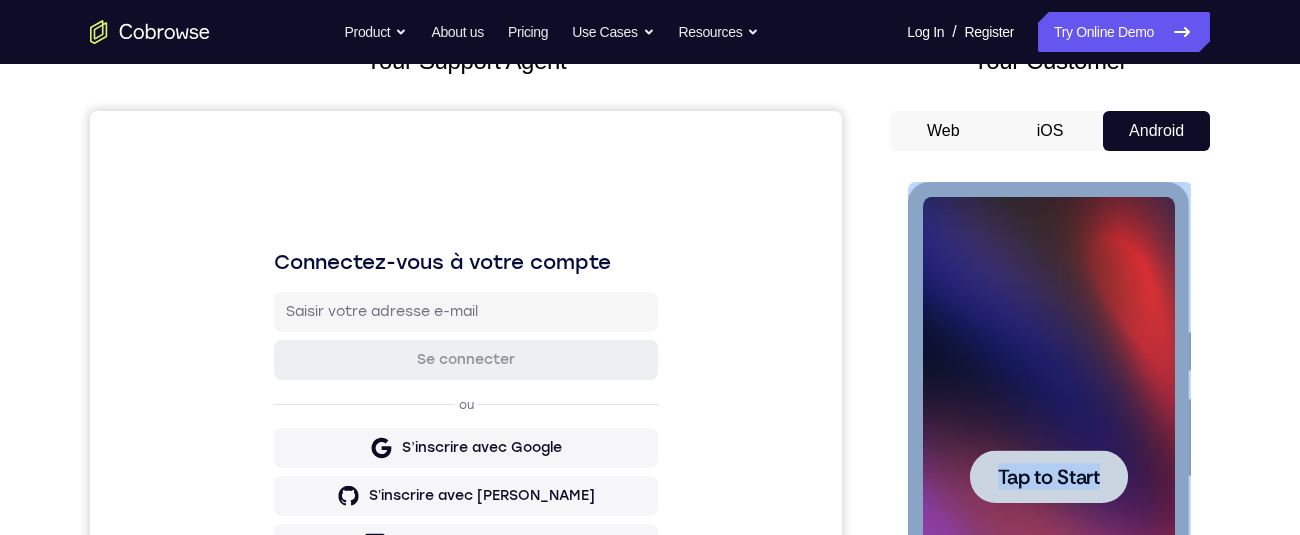 click 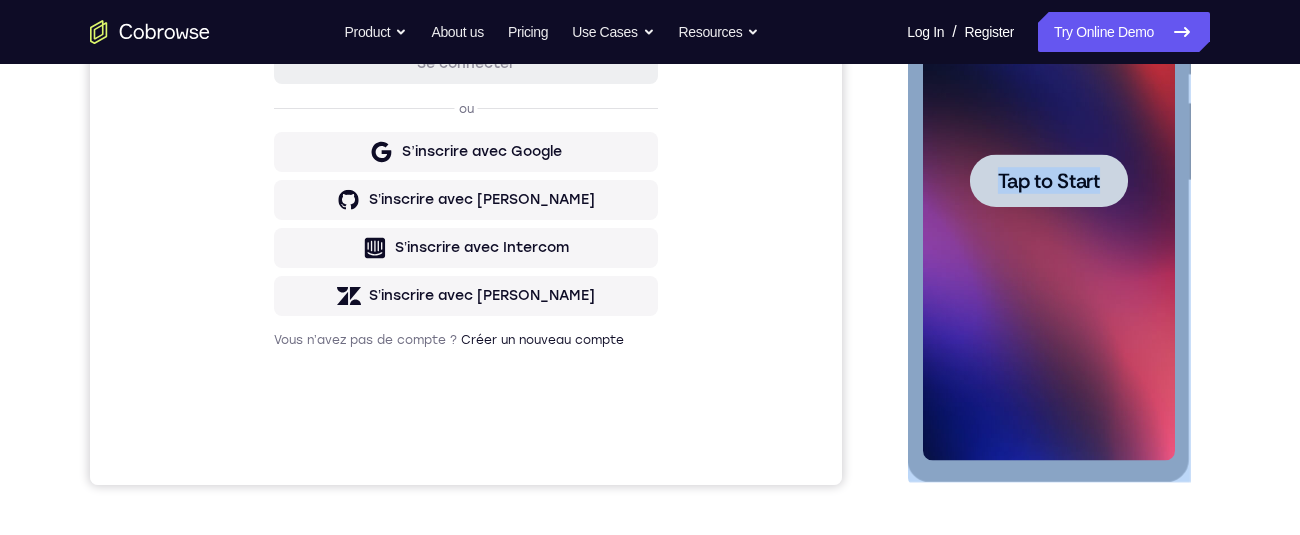 click at bounding box center [1048, 181] 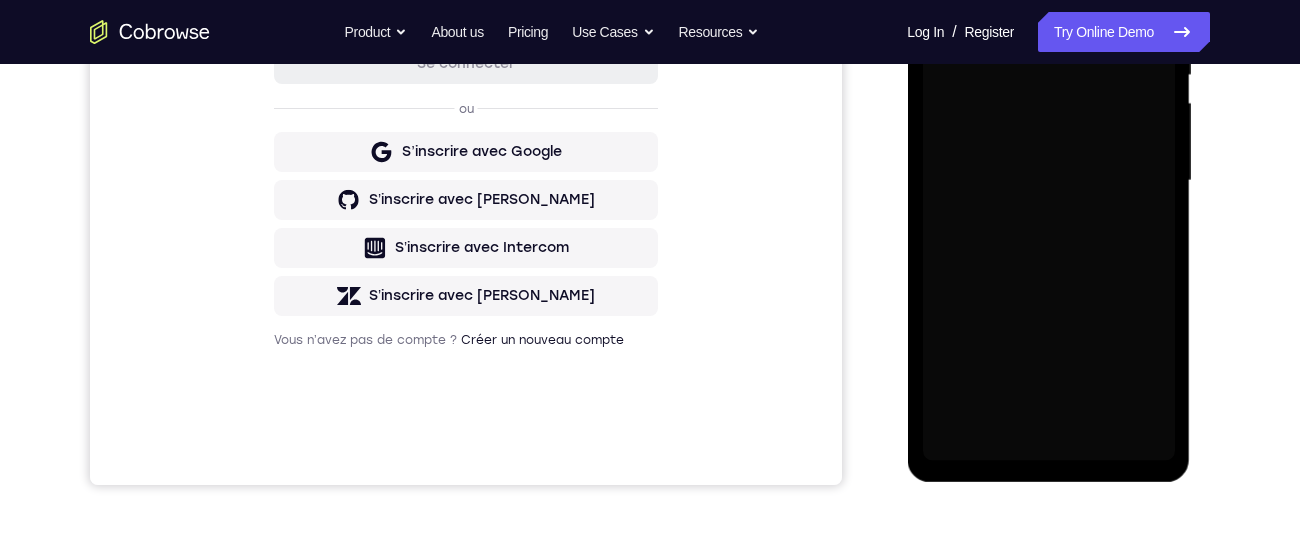 click at bounding box center (1048, 181) 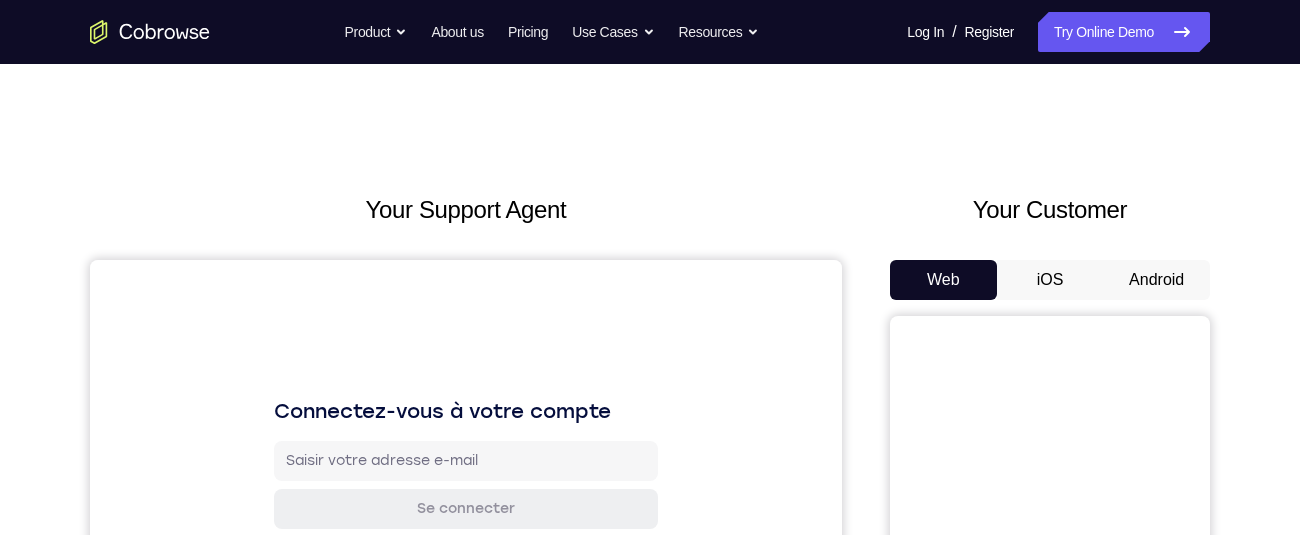 scroll, scrollTop: 0, scrollLeft: 0, axis: both 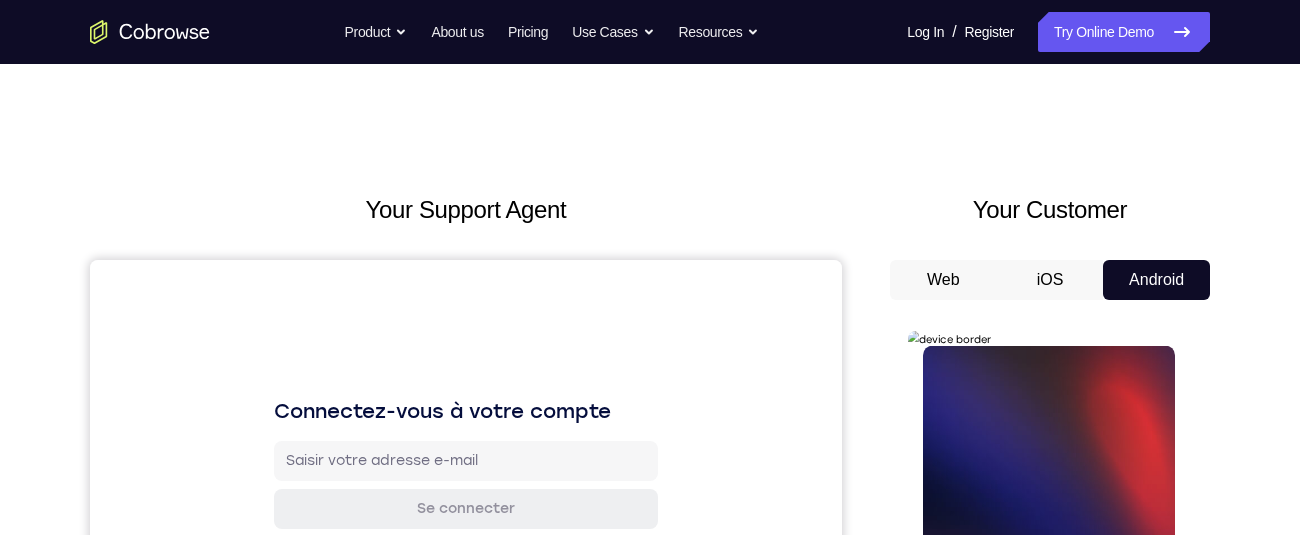 drag, startPoint x: 1059, startPoint y: 639, endPoint x: 1990, endPoint y: 636, distance: 931.0048 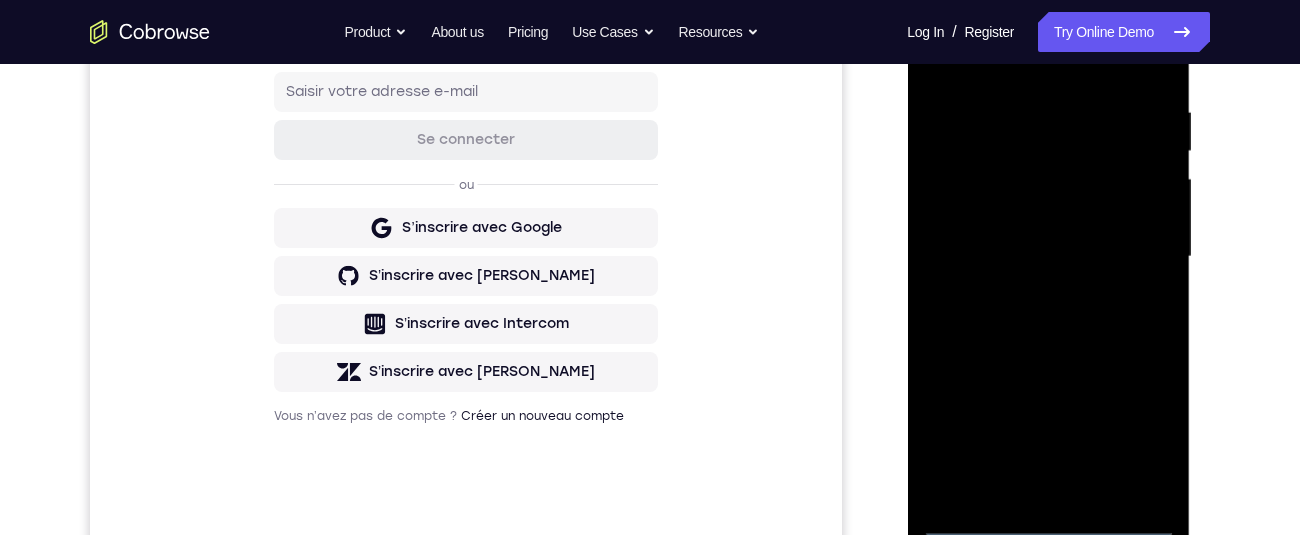 scroll, scrollTop: 608, scrollLeft: 0, axis: vertical 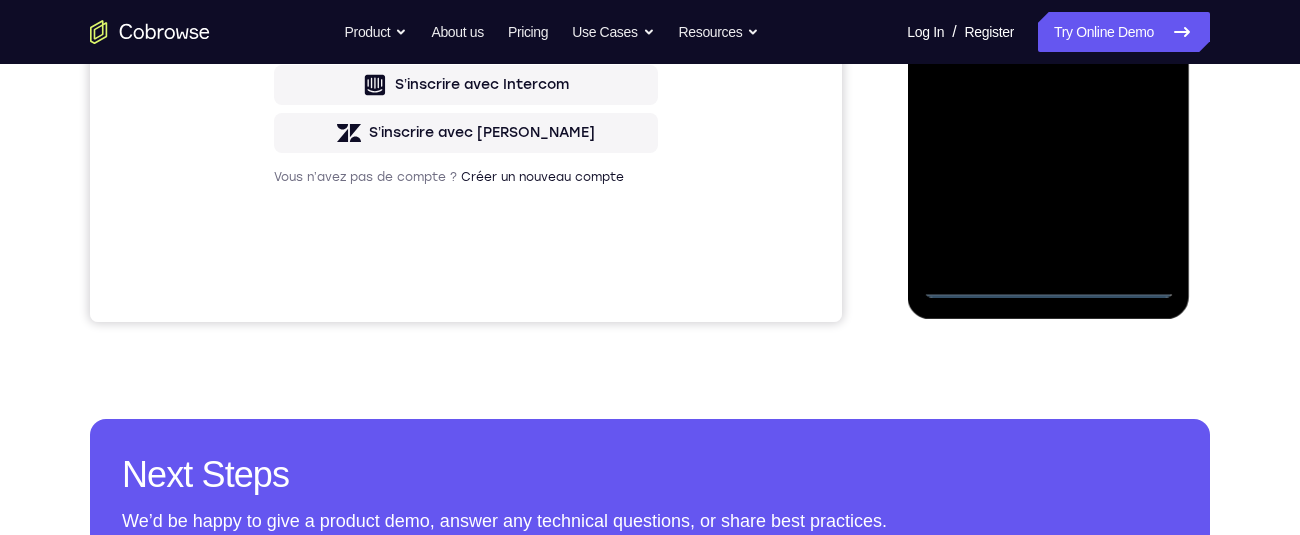 click at bounding box center (1048, 18) 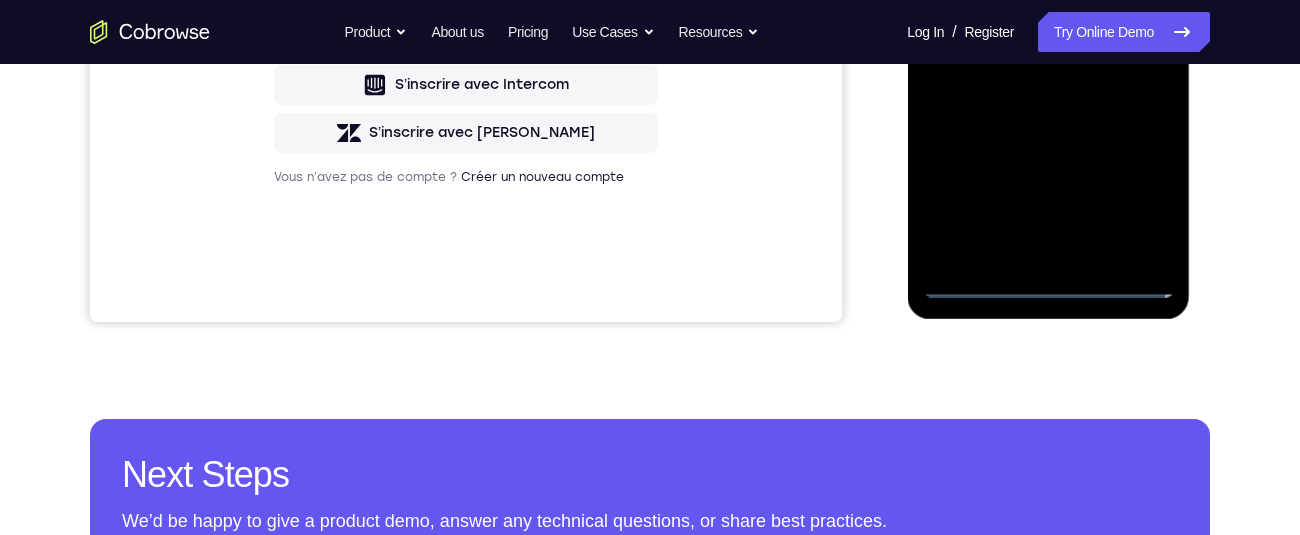click at bounding box center (1048, 18) 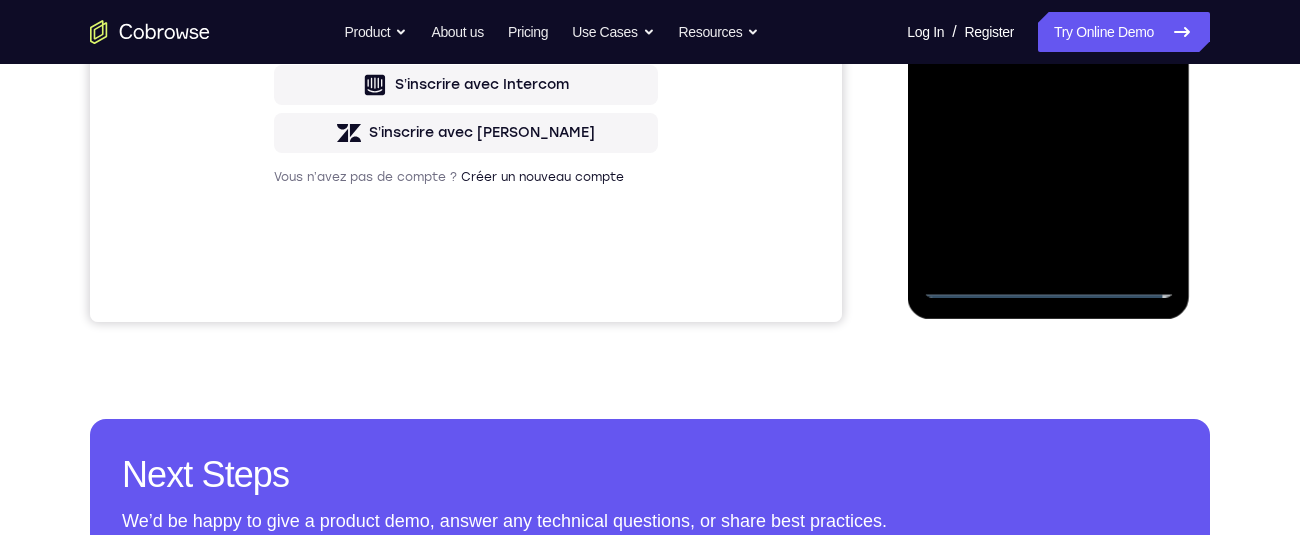 scroll, scrollTop: 315, scrollLeft: 0, axis: vertical 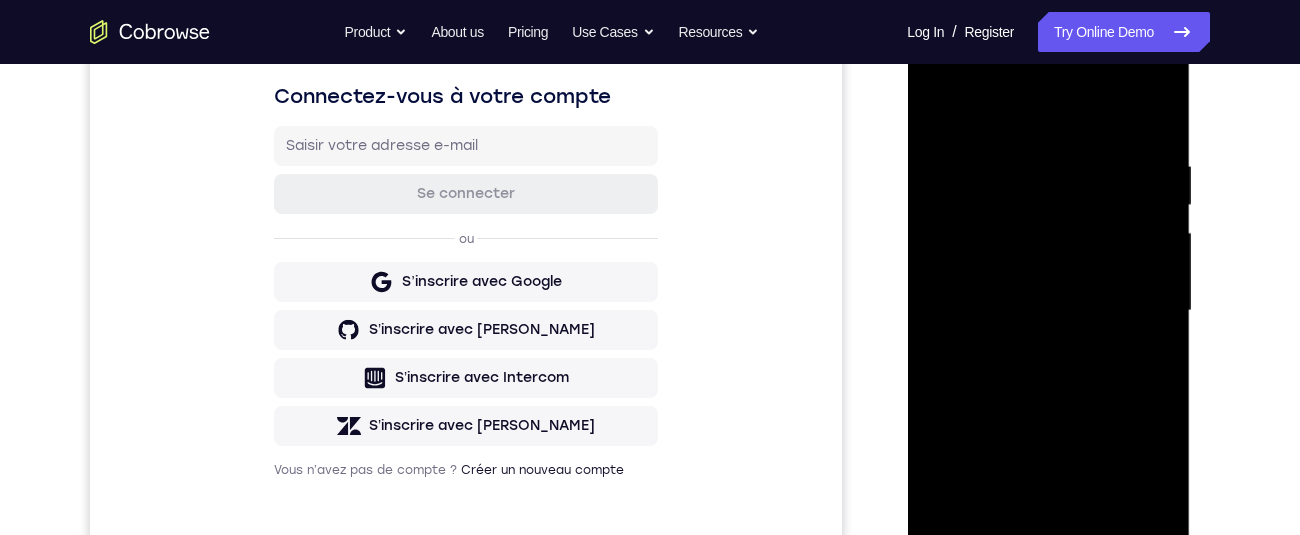 click at bounding box center (1048, 311) 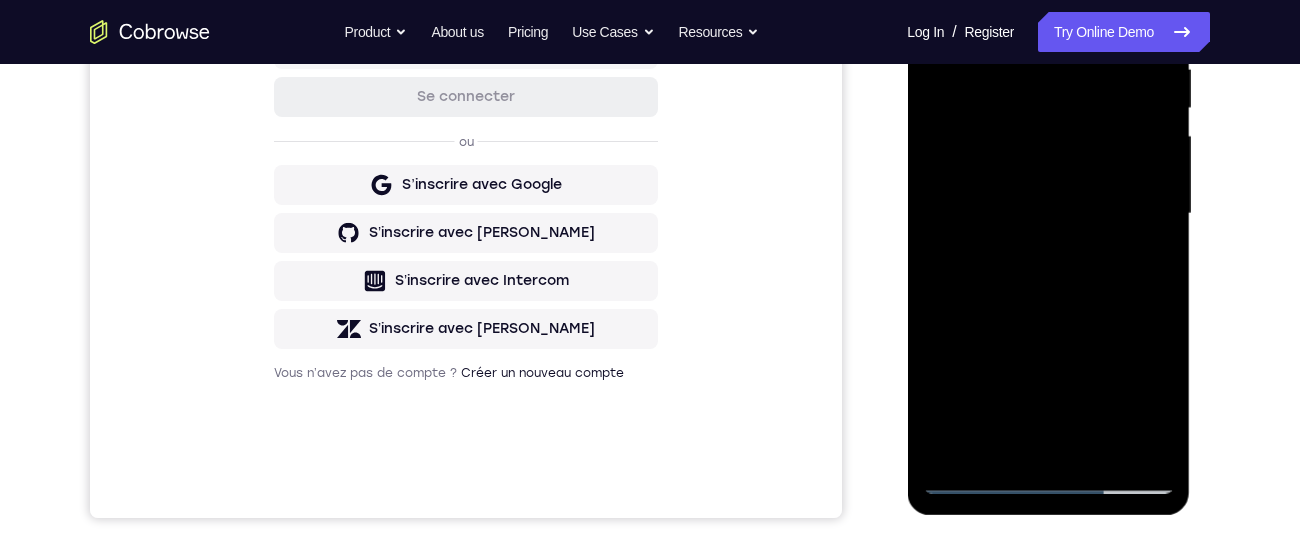 scroll, scrollTop: 415, scrollLeft: 0, axis: vertical 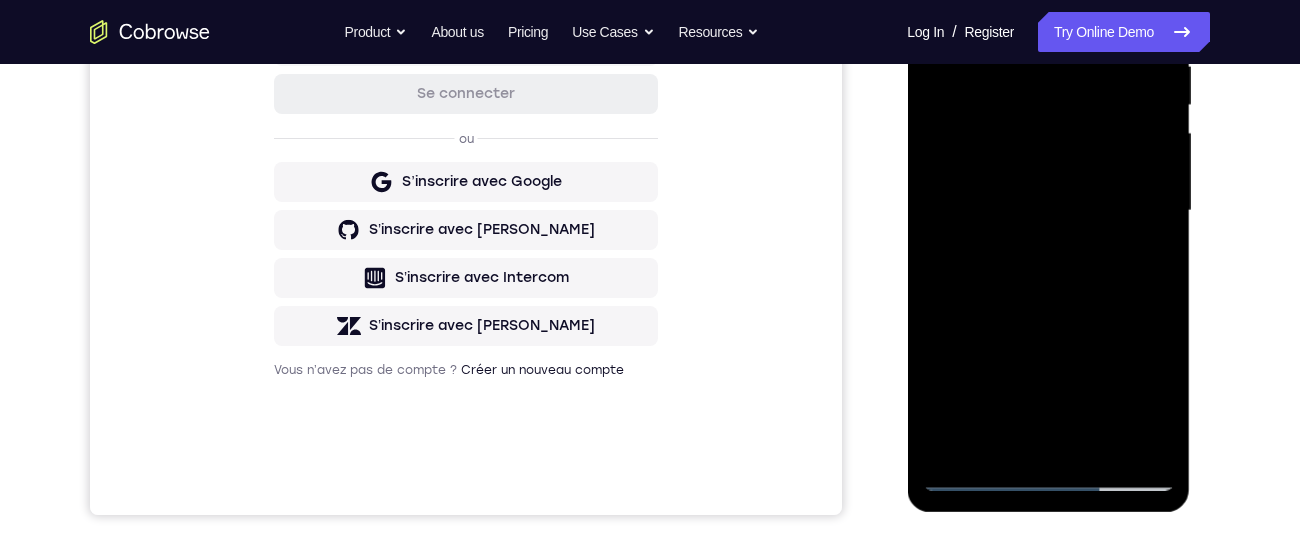 click at bounding box center (1048, 211) 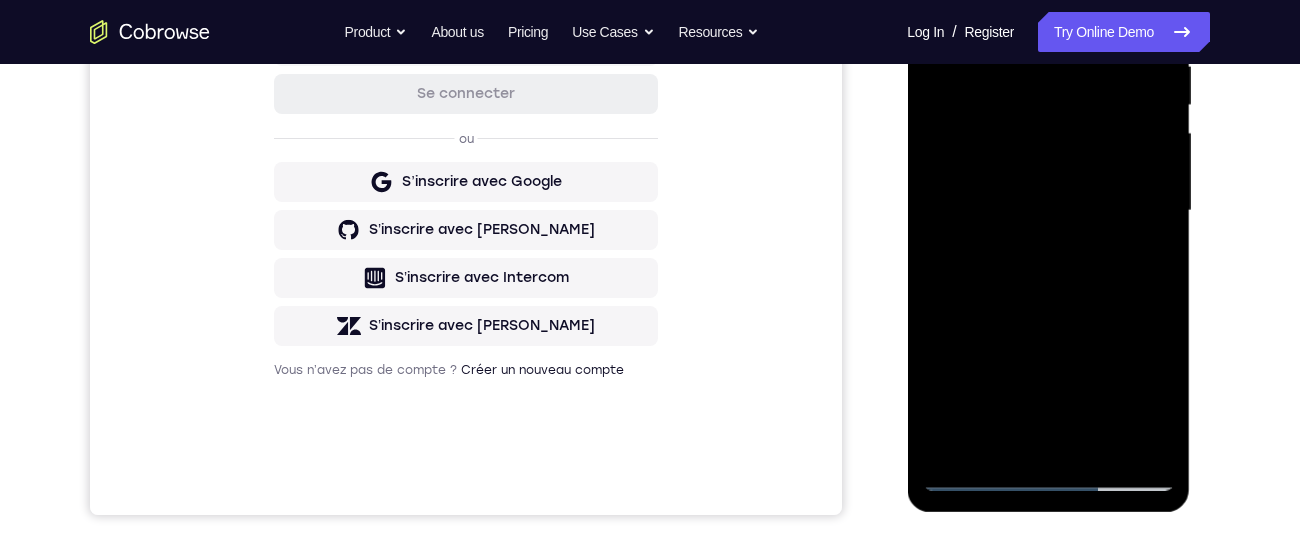 click at bounding box center [1048, 211] 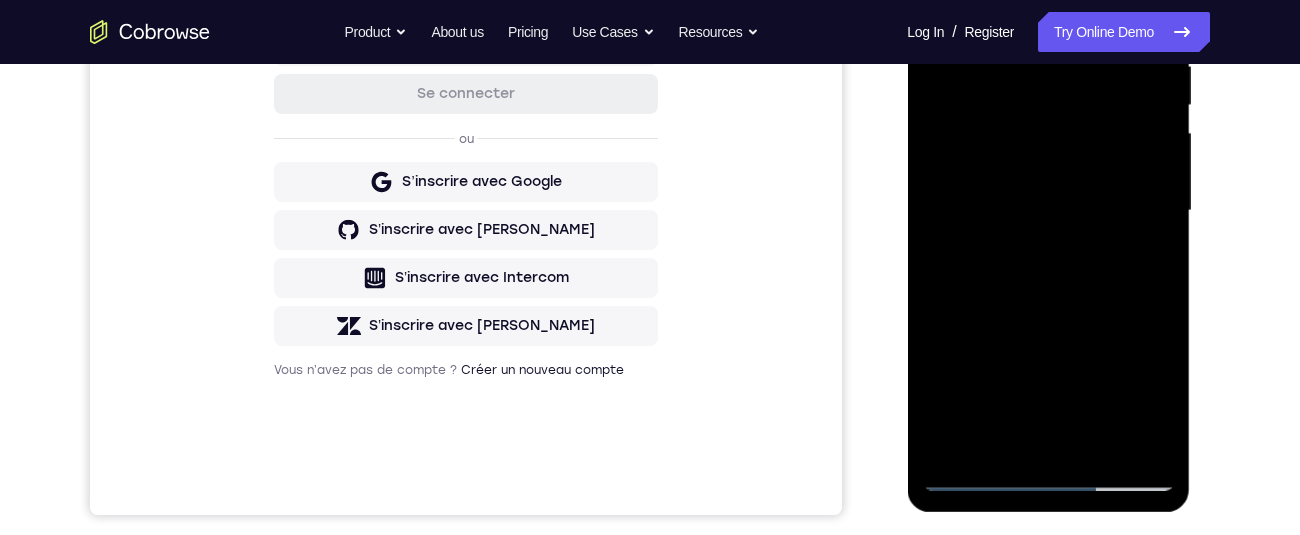 click at bounding box center [1048, 211] 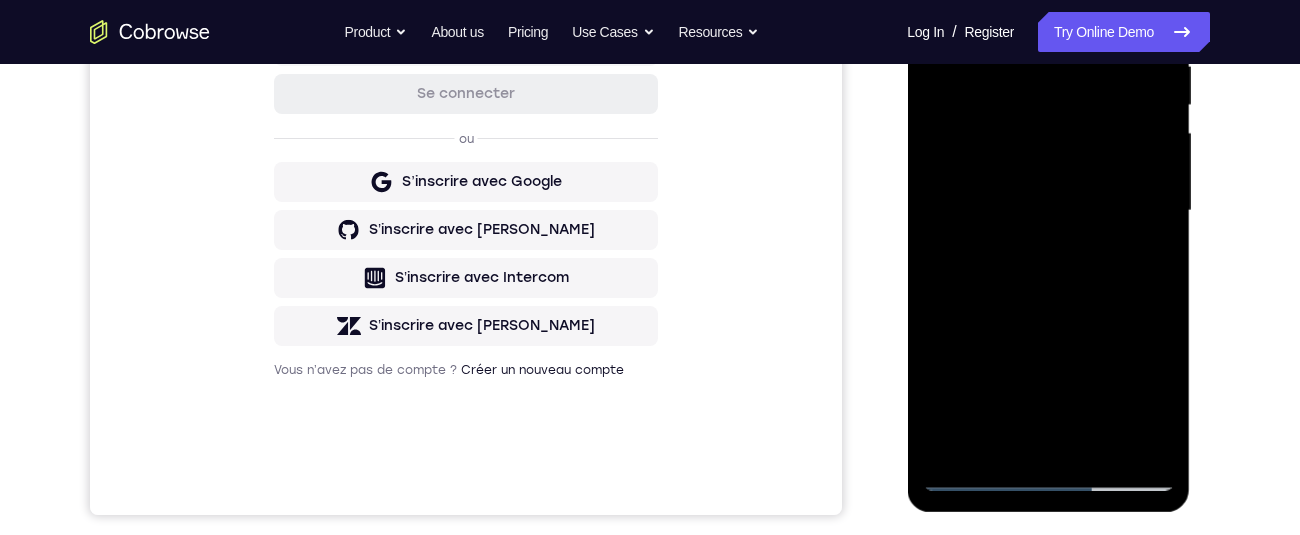 click at bounding box center (1048, 211) 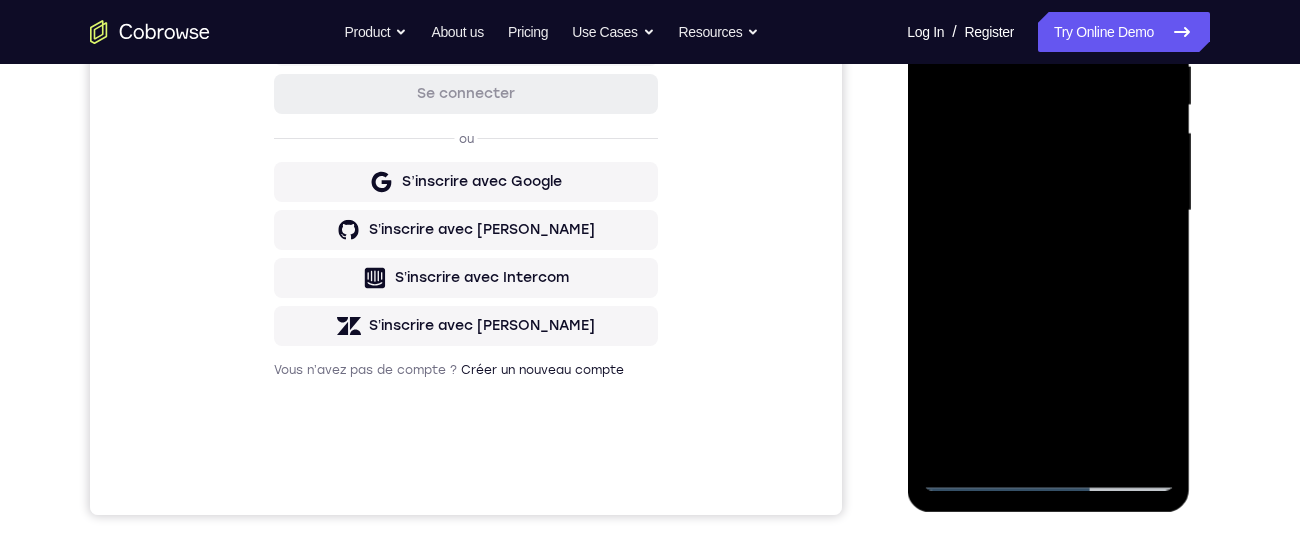 scroll, scrollTop: 310, scrollLeft: 0, axis: vertical 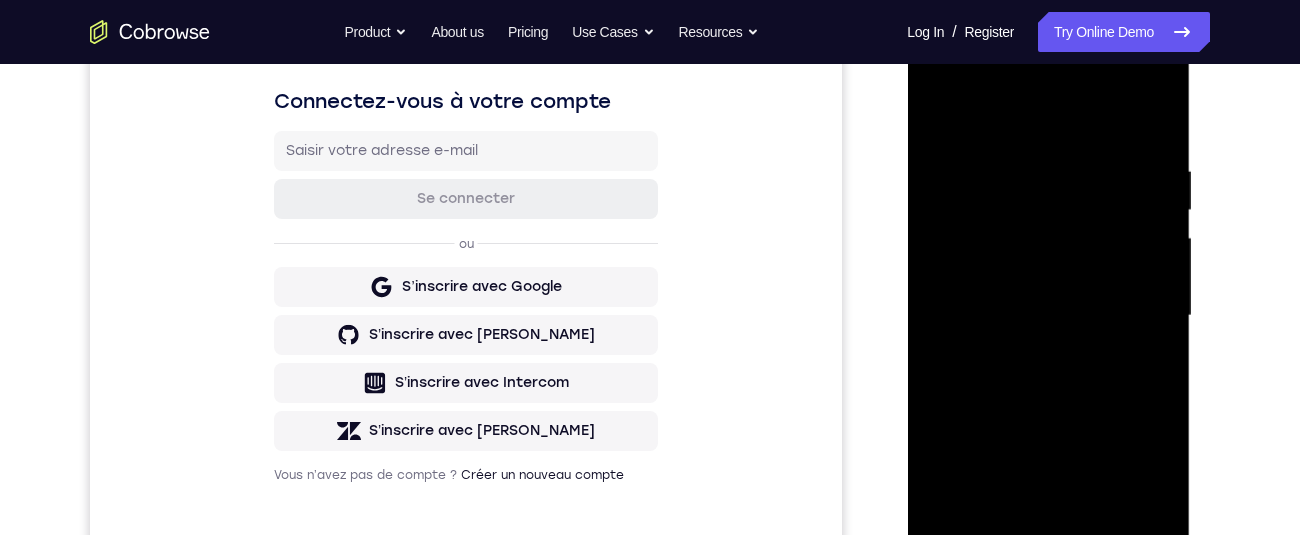 drag, startPoint x: 1035, startPoint y: 300, endPoint x: 2107, endPoint y: 305, distance: 1072.0117 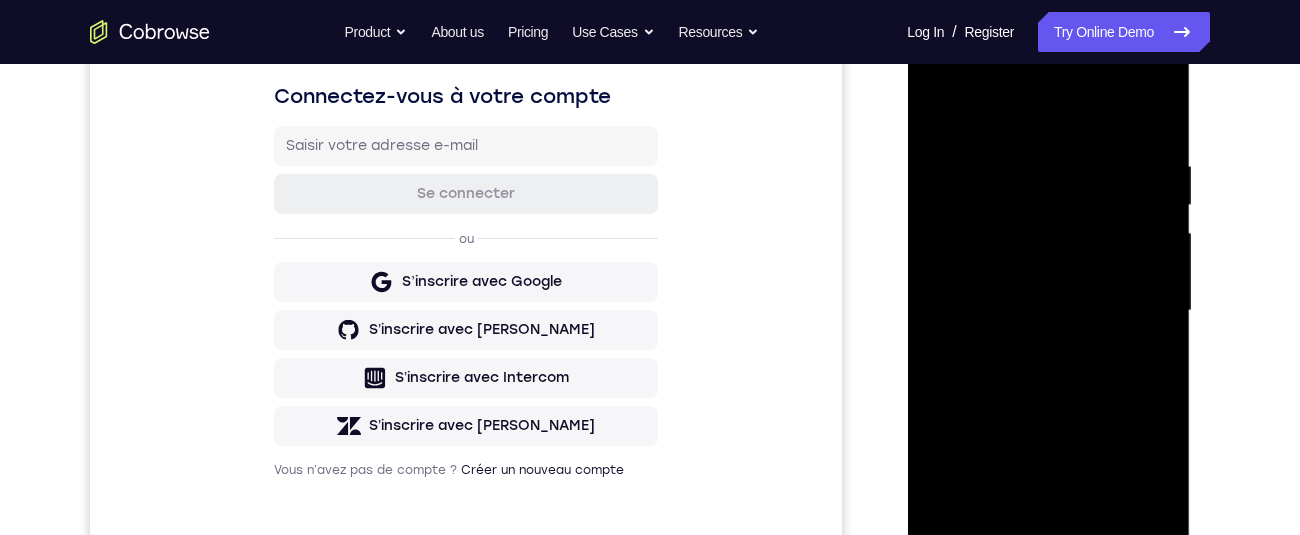 scroll, scrollTop: 390, scrollLeft: 0, axis: vertical 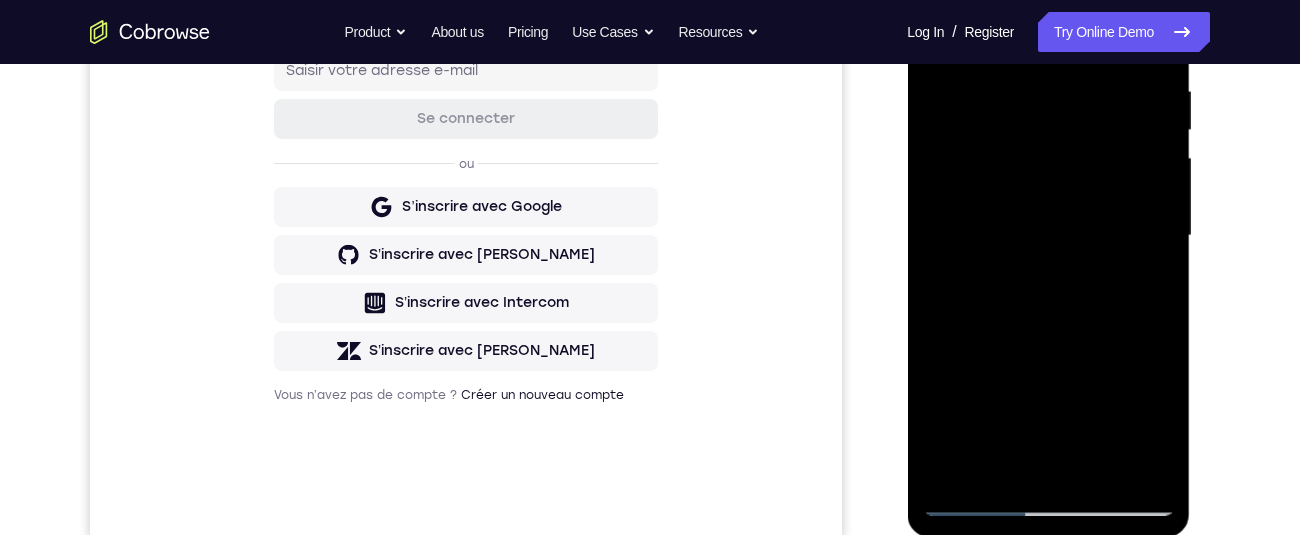 click at bounding box center (1048, 236) 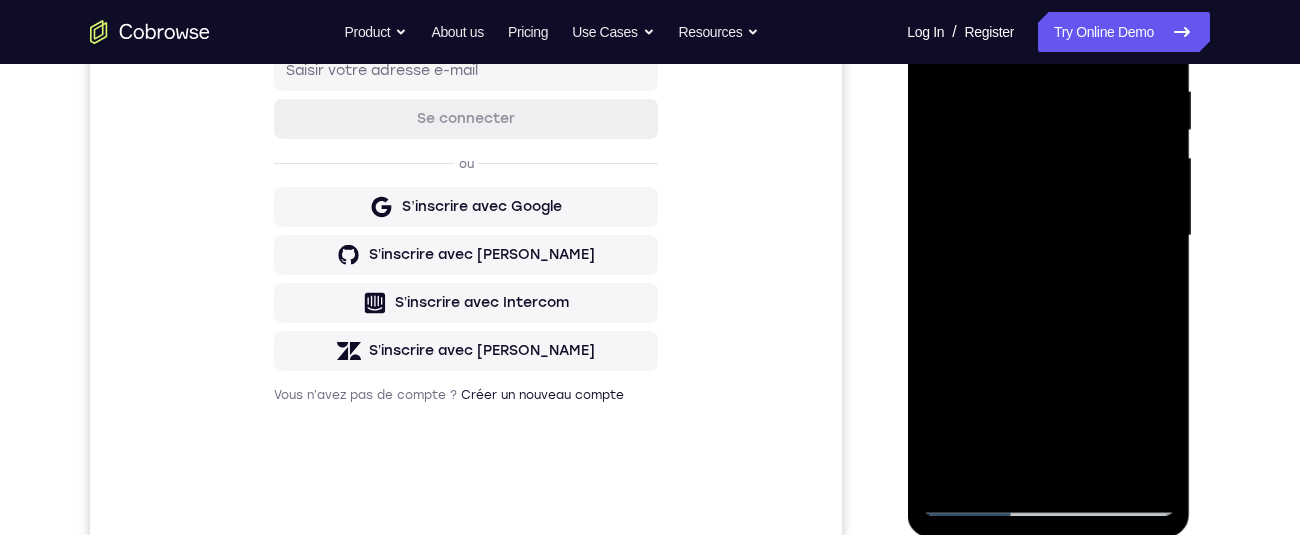 click at bounding box center [1048, 236] 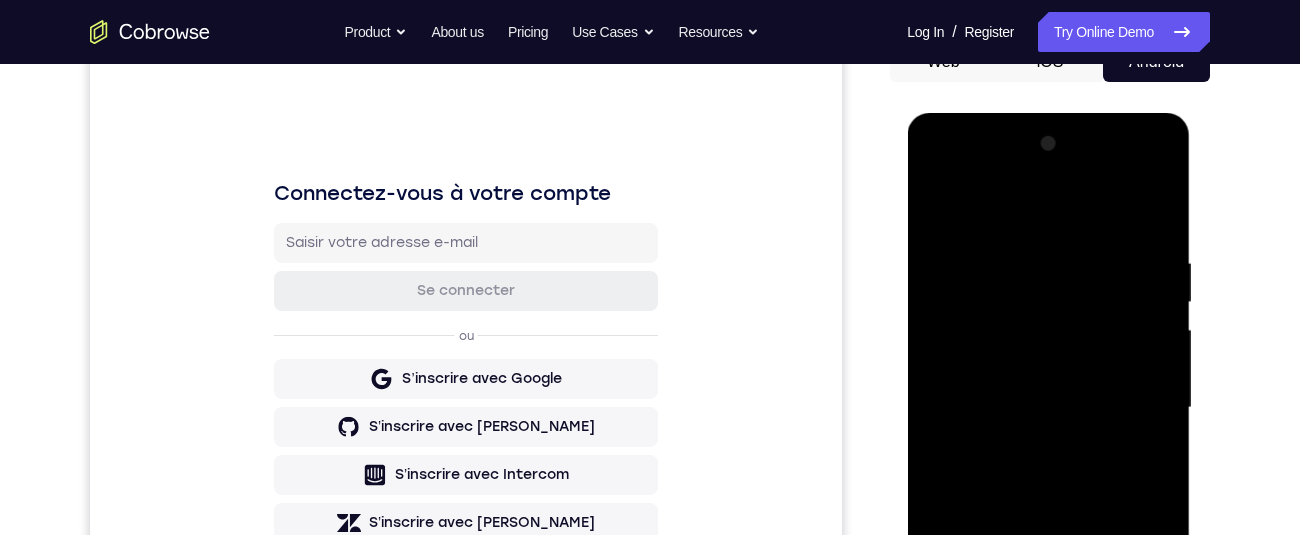 scroll, scrollTop: 182, scrollLeft: 0, axis: vertical 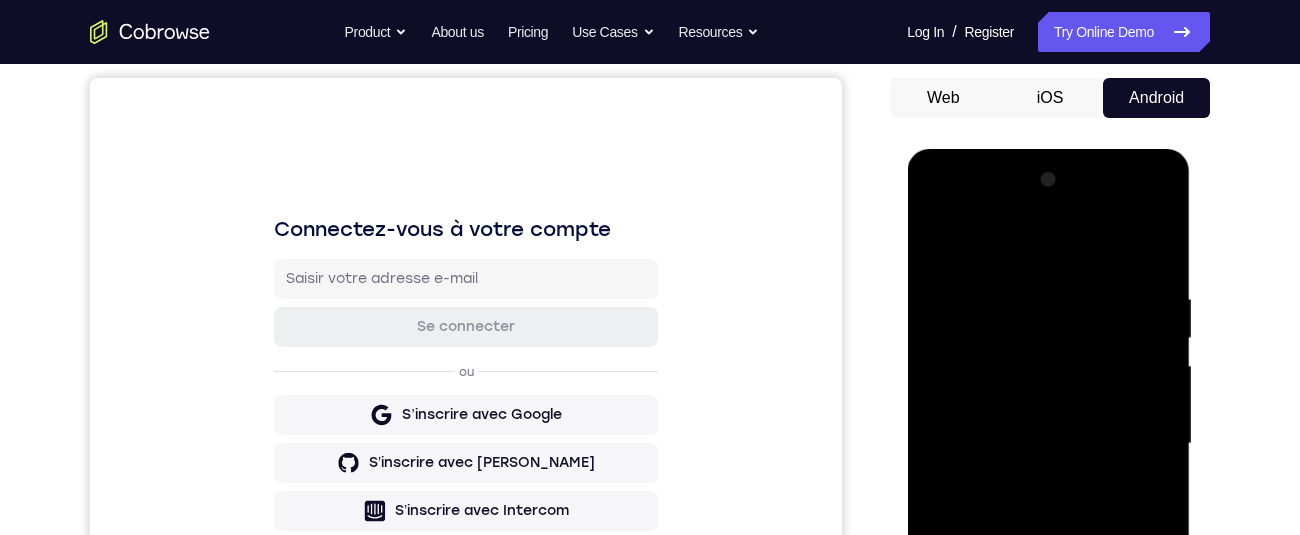 click at bounding box center (1048, 444) 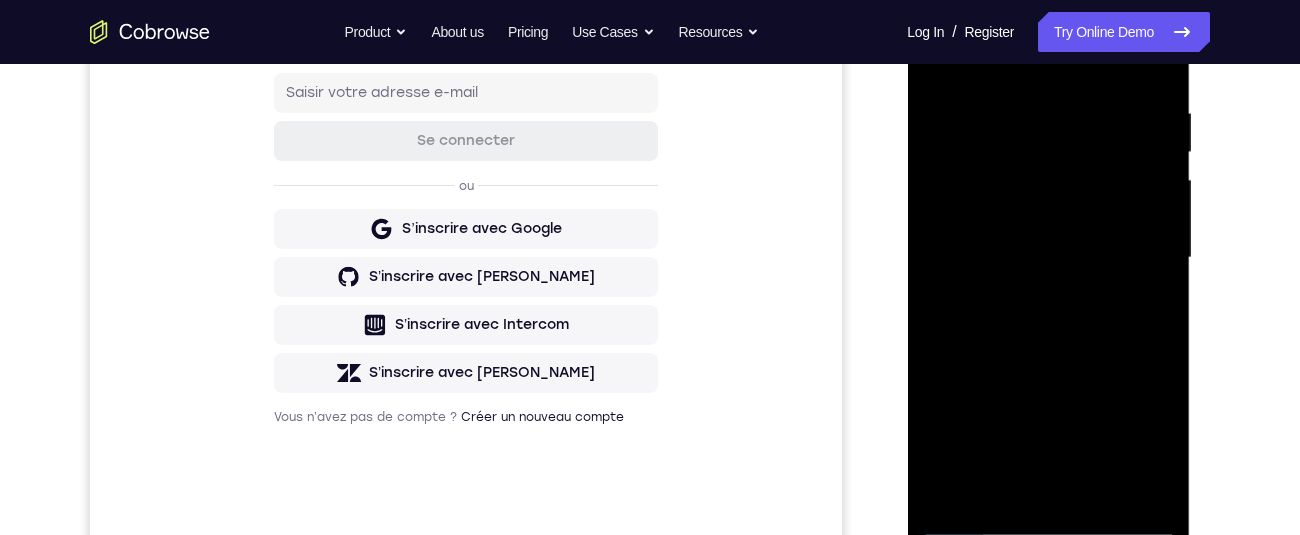 scroll, scrollTop: 364, scrollLeft: 0, axis: vertical 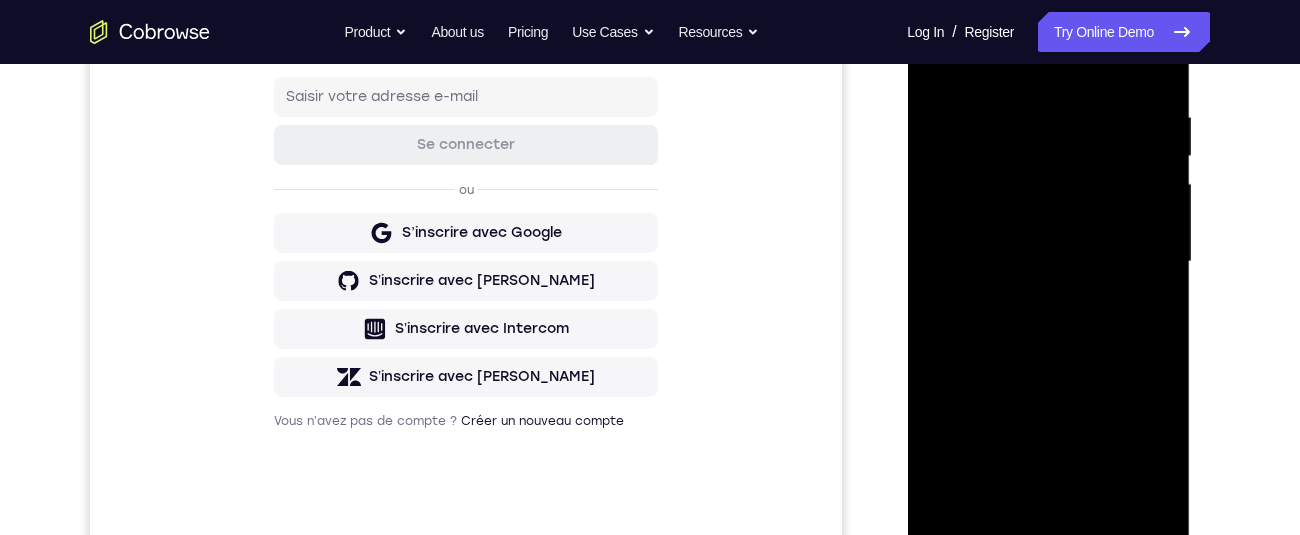 click at bounding box center (1048, 262) 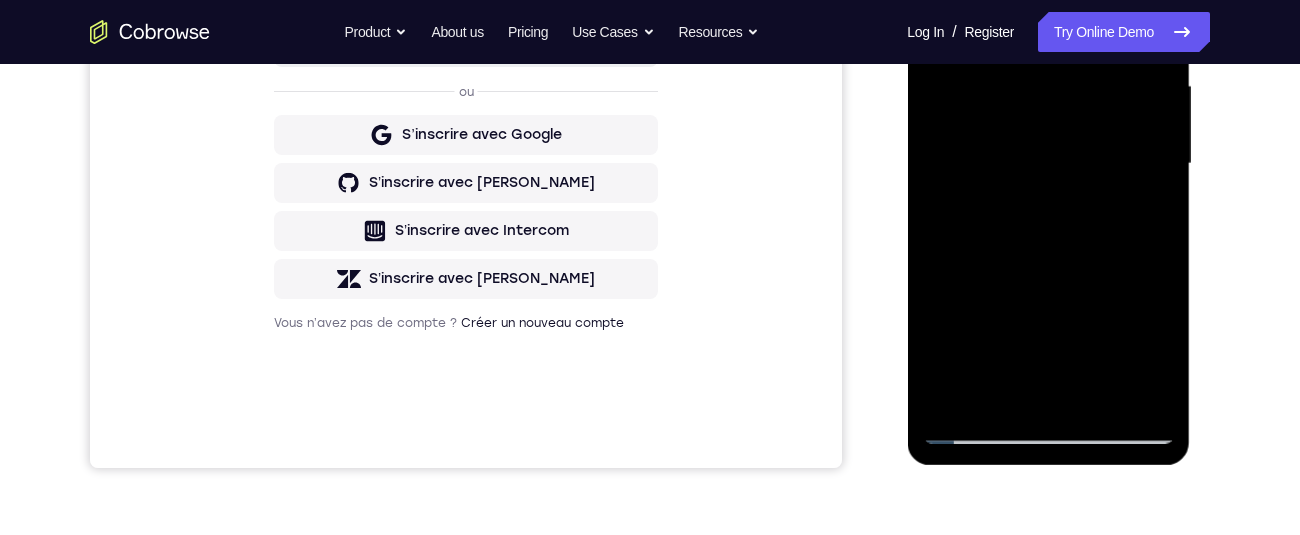 scroll, scrollTop: 437, scrollLeft: 0, axis: vertical 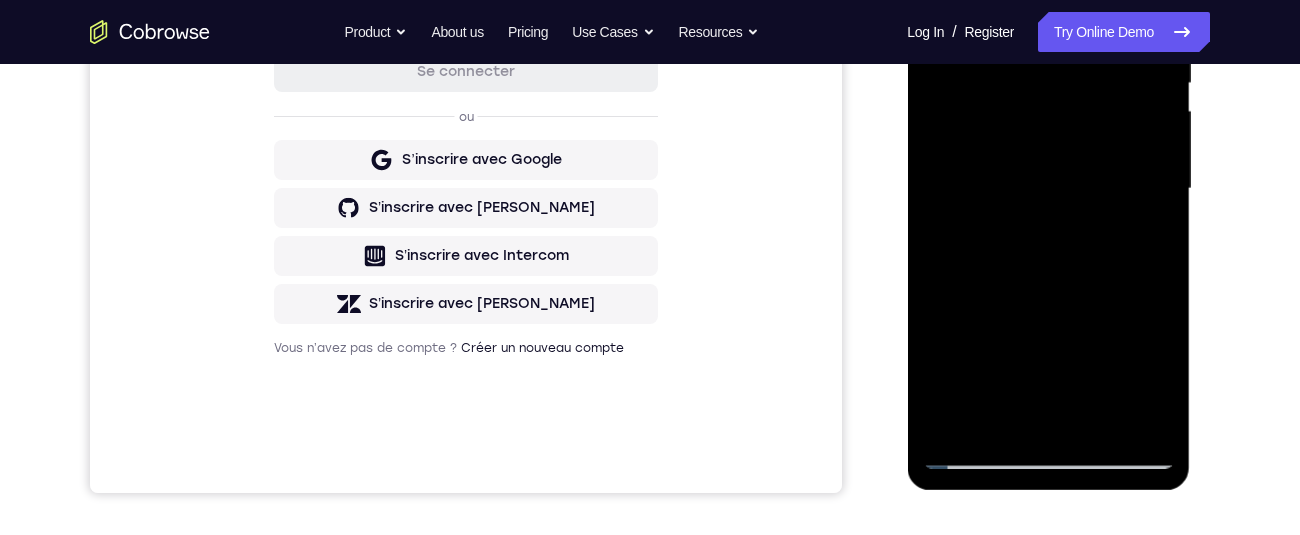 click at bounding box center [1048, 189] 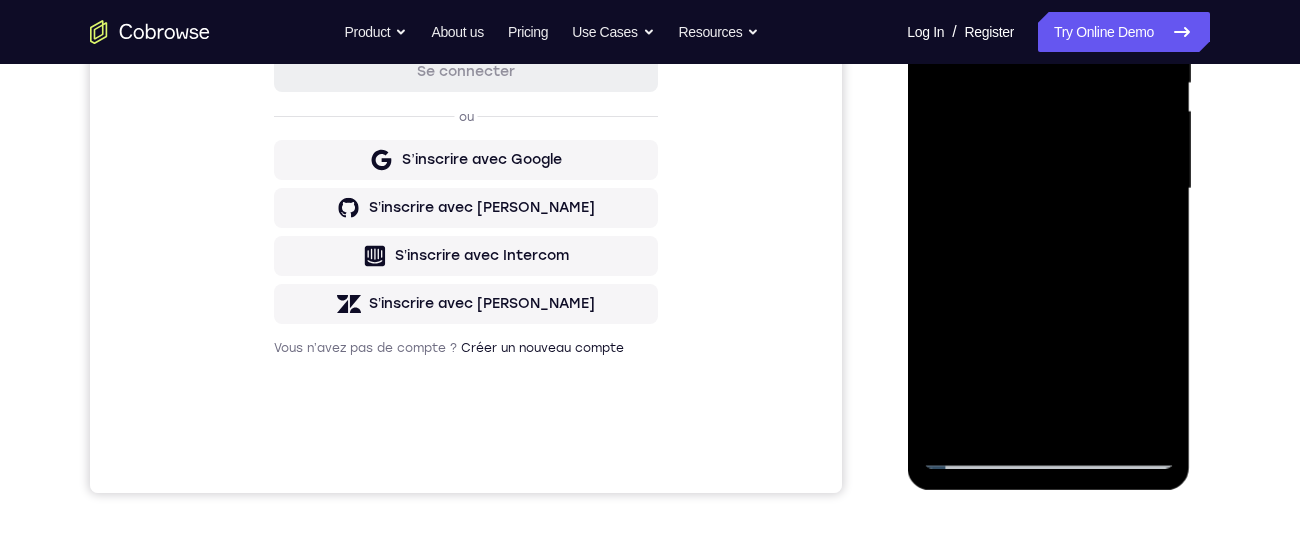 click at bounding box center [1048, 189] 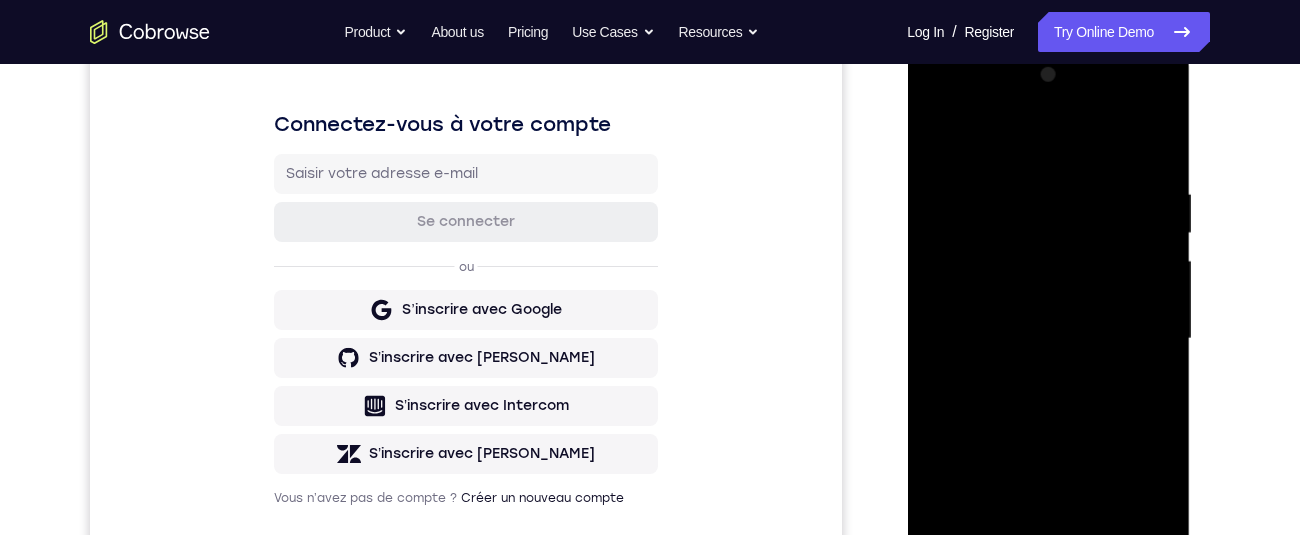 scroll, scrollTop: 271, scrollLeft: 0, axis: vertical 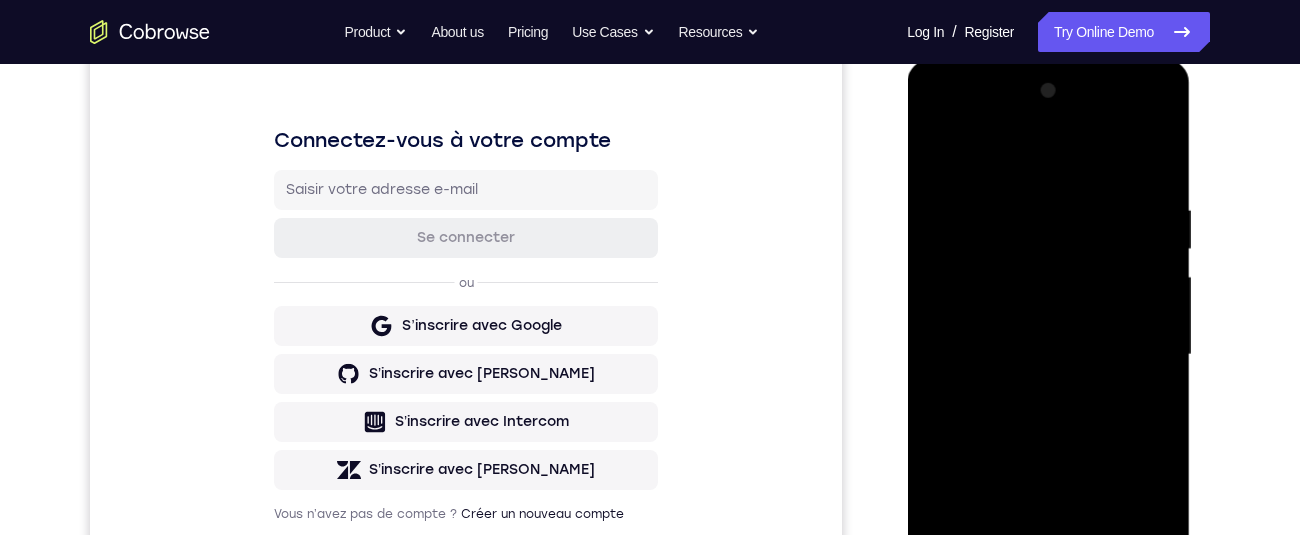click at bounding box center [1048, 355] 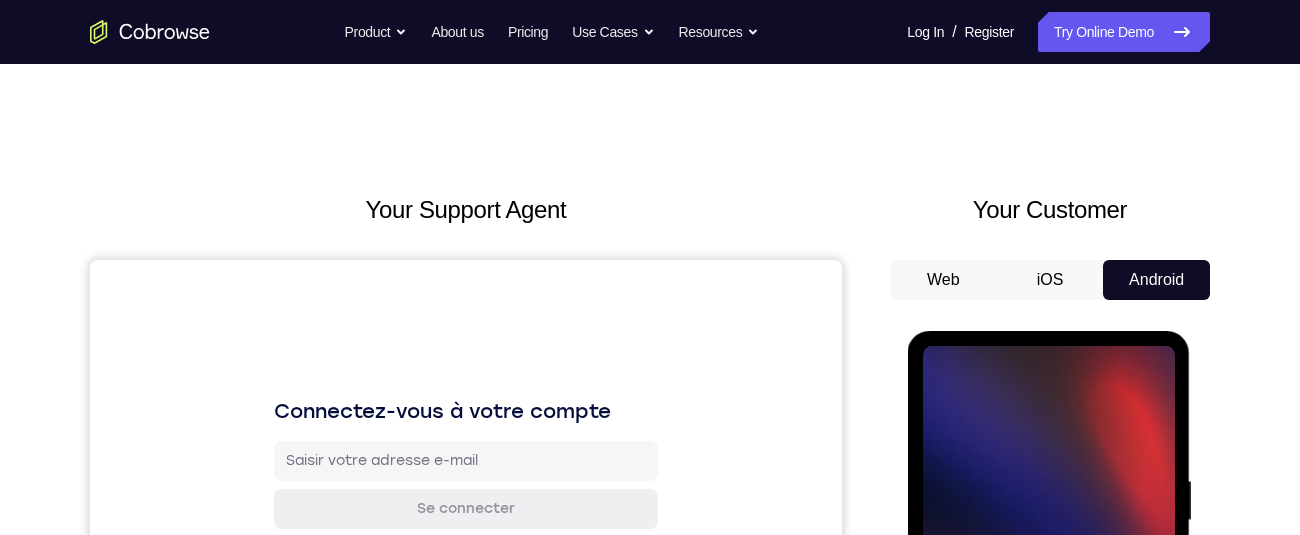 scroll, scrollTop: 461, scrollLeft: 0, axis: vertical 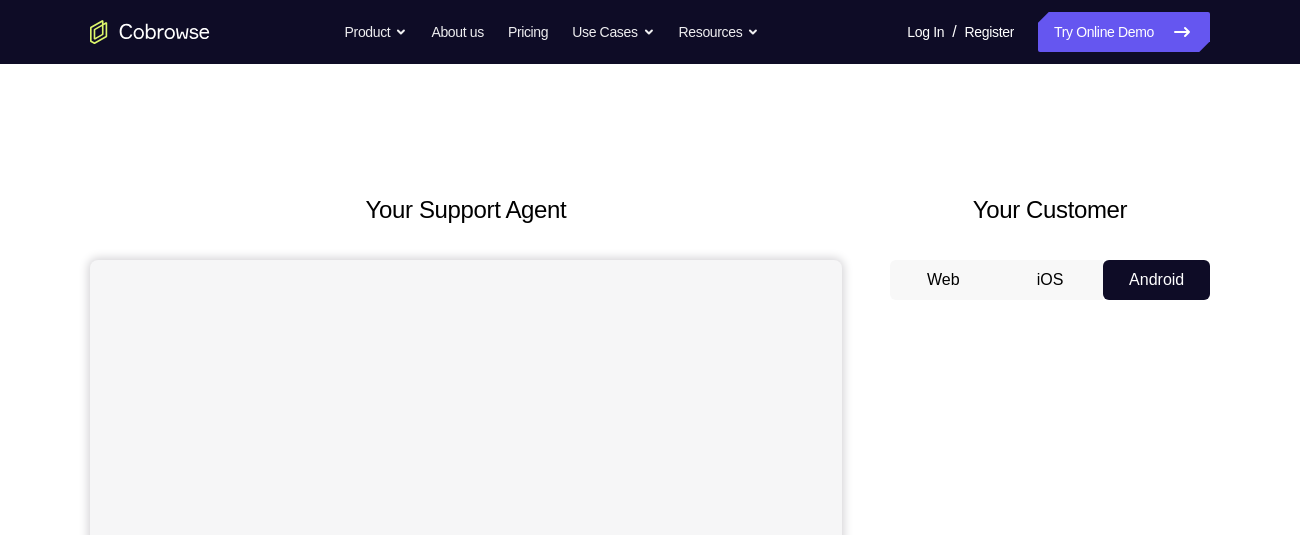 type 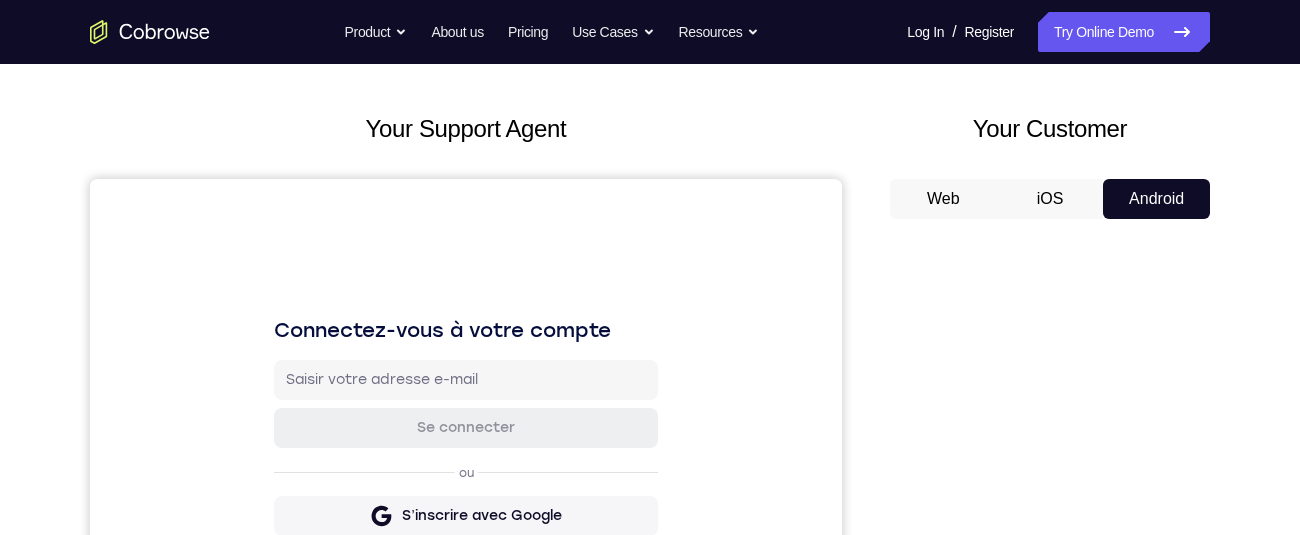 scroll, scrollTop: 0, scrollLeft: 0, axis: both 